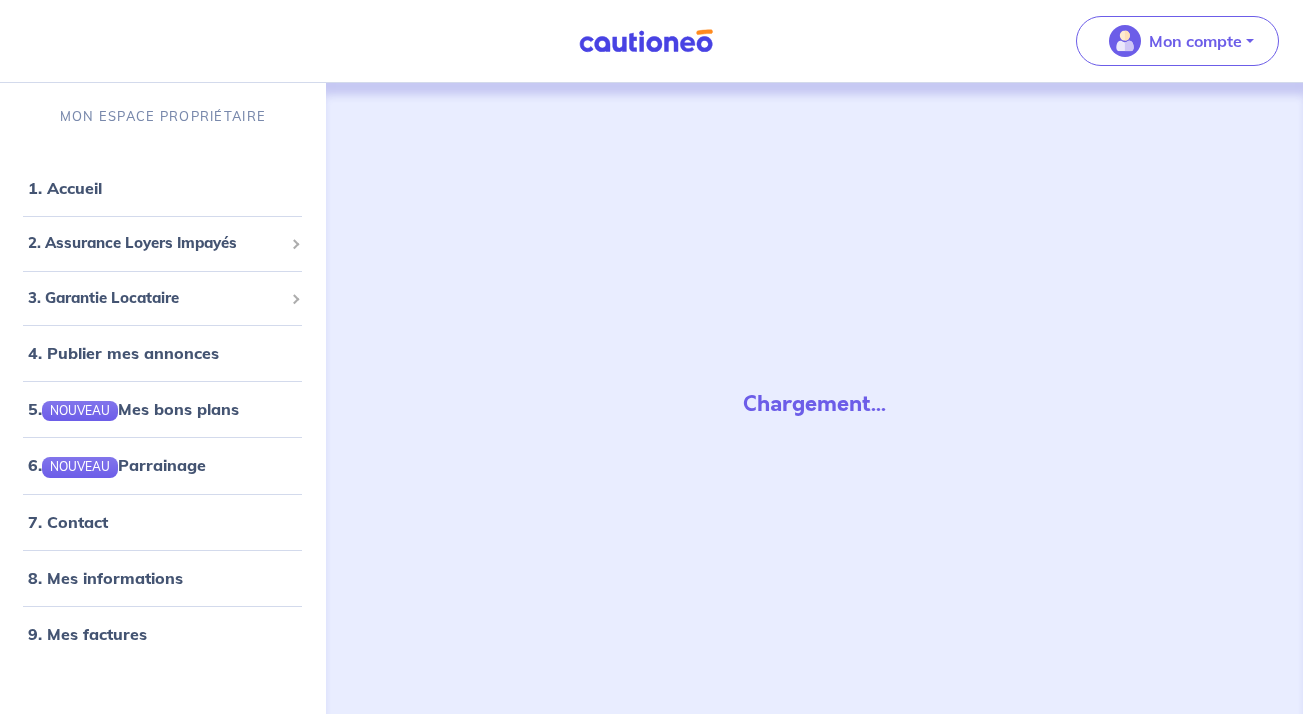 scroll, scrollTop: 0, scrollLeft: 0, axis: both 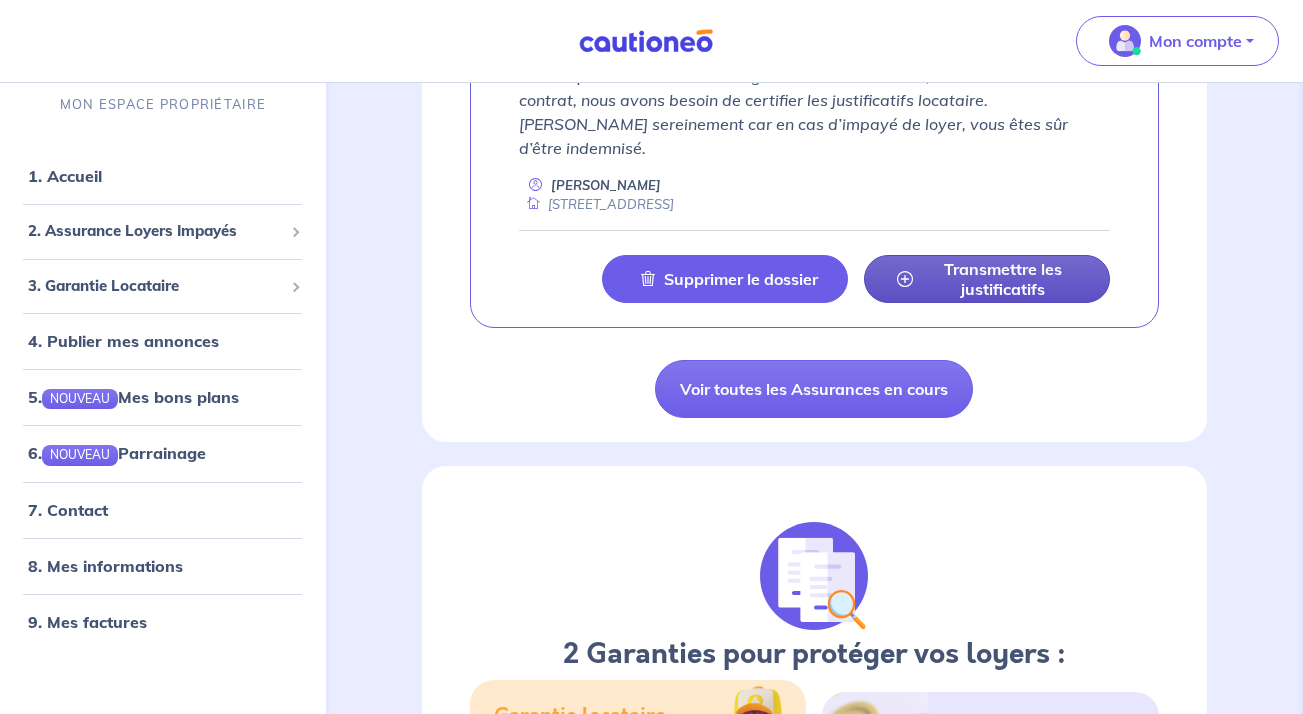 click on "Transmettre les justificatifs" at bounding box center (1003, 279) 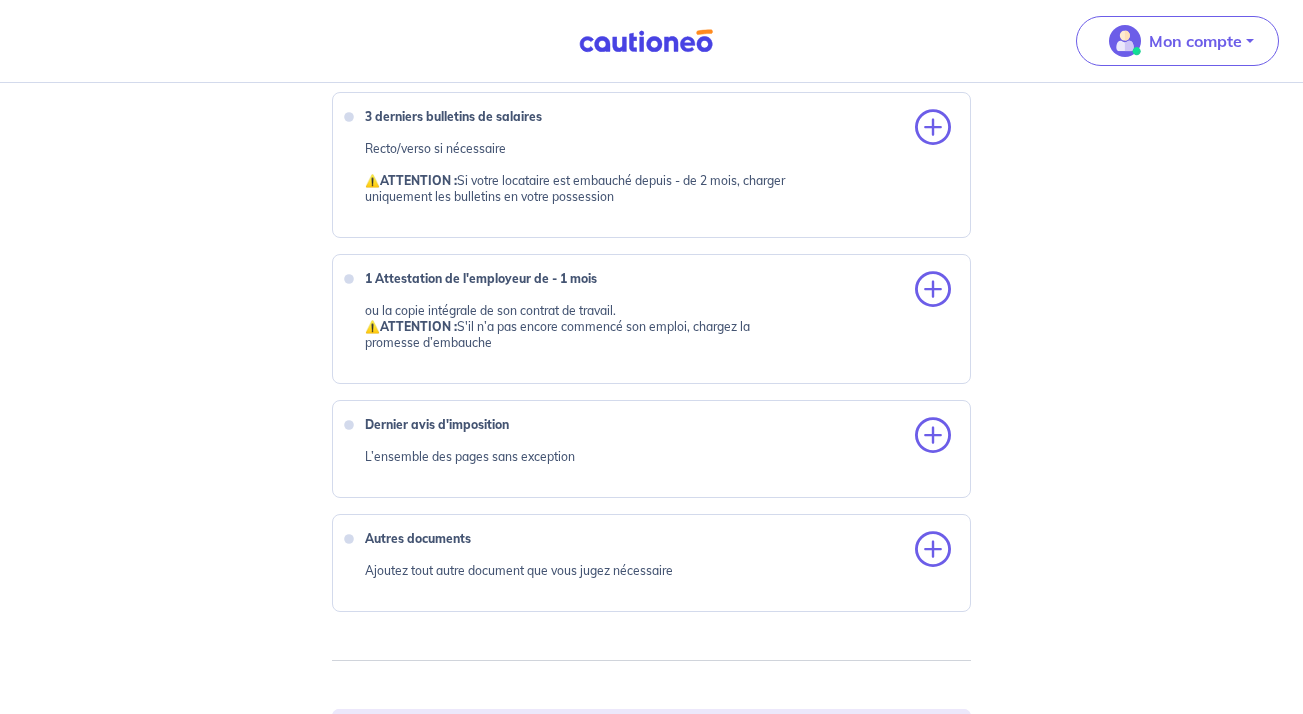 scroll, scrollTop: 813, scrollLeft: 0, axis: vertical 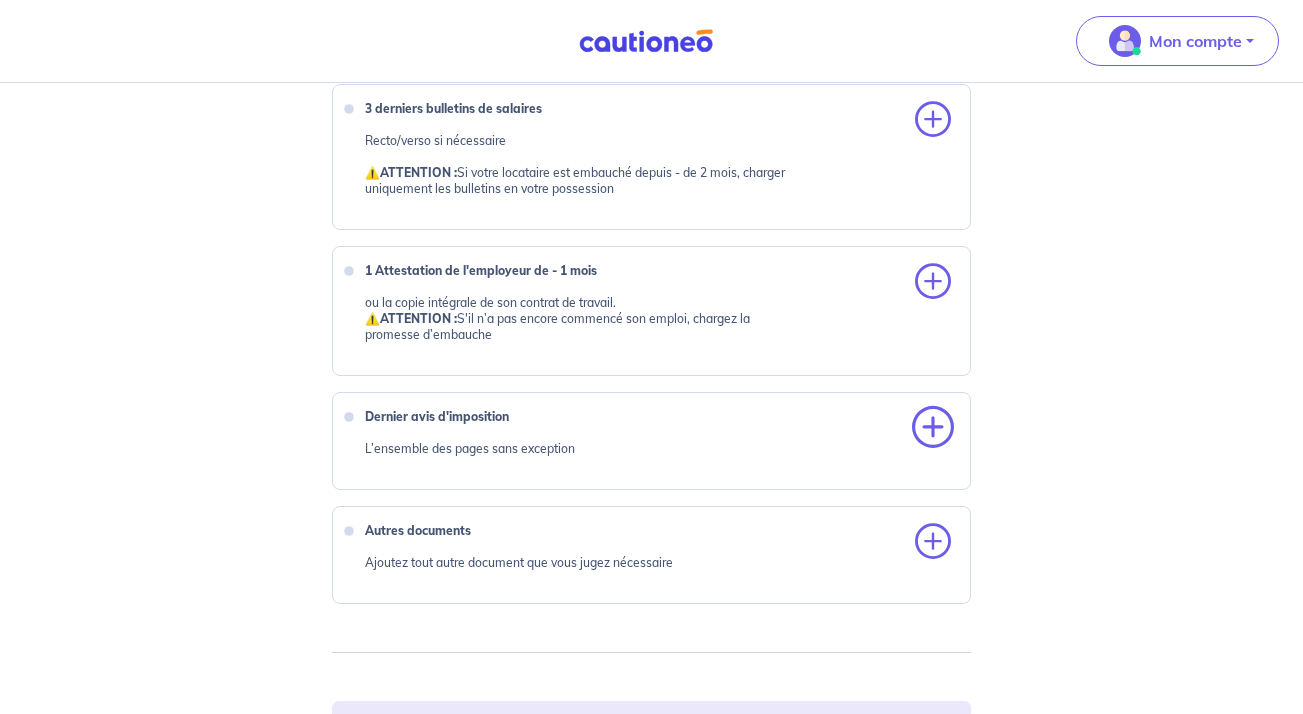 click at bounding box center [933, 428] 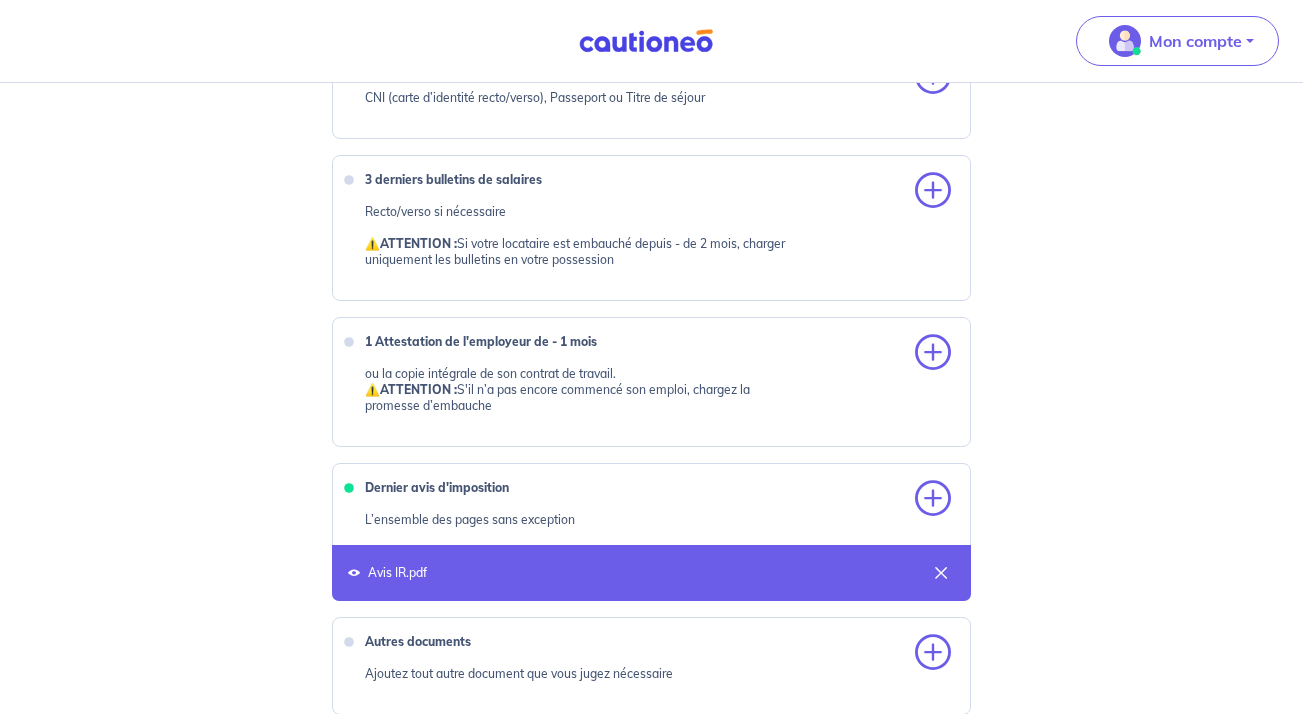 scroll, scrollTop: 706, scrollLeft: 0, axis: vertical 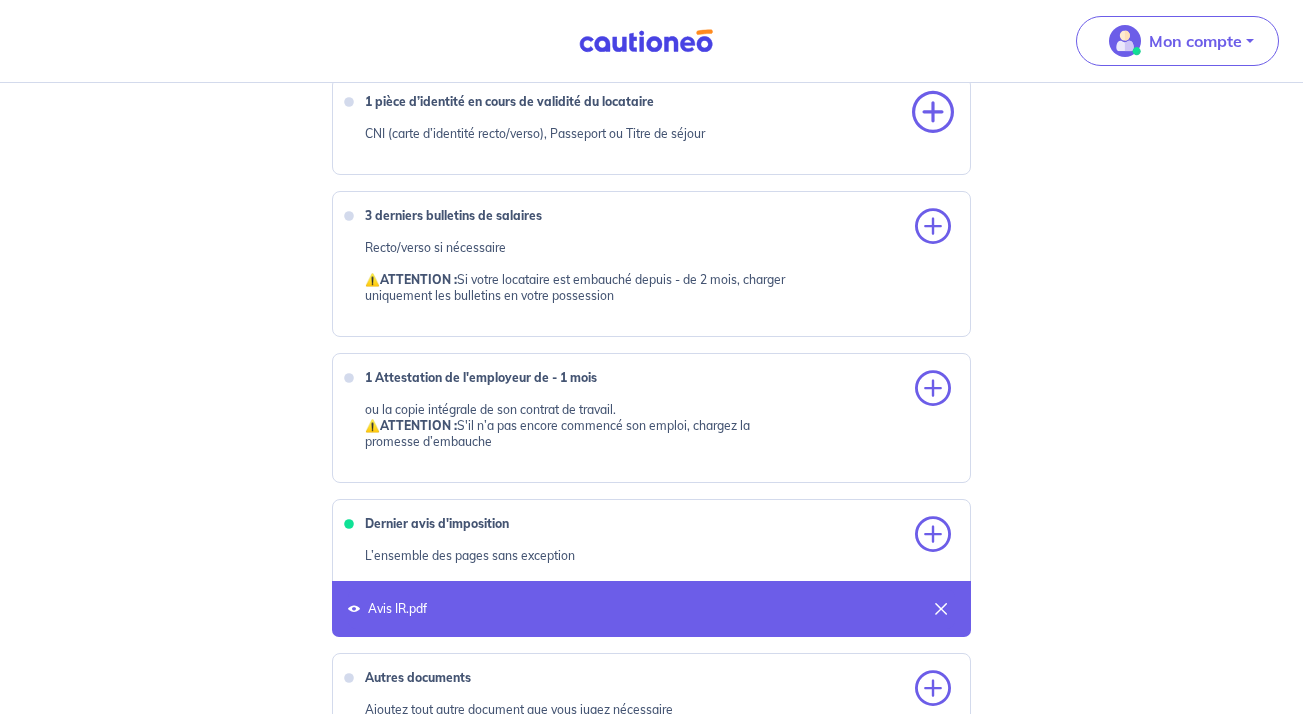 click at bounding box center (933, 113) 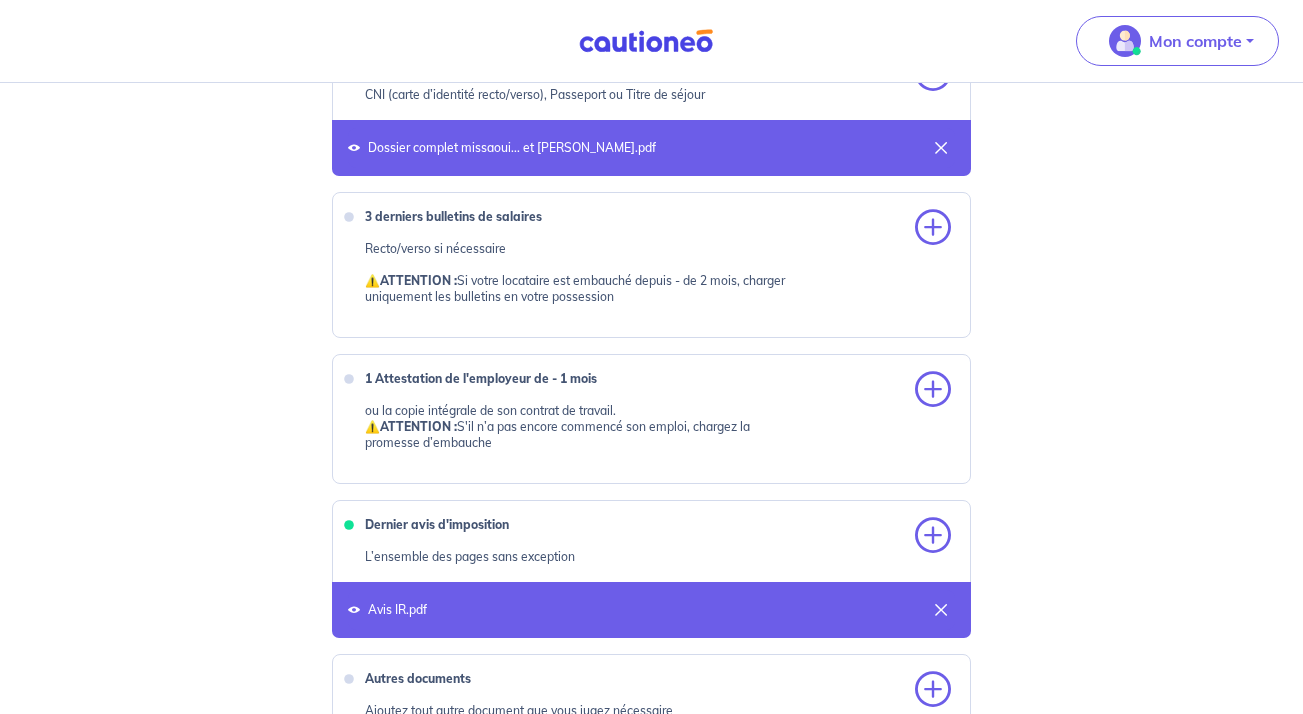 scroll, scrollTop: 730, scrollLeft: 0, axis: vertical 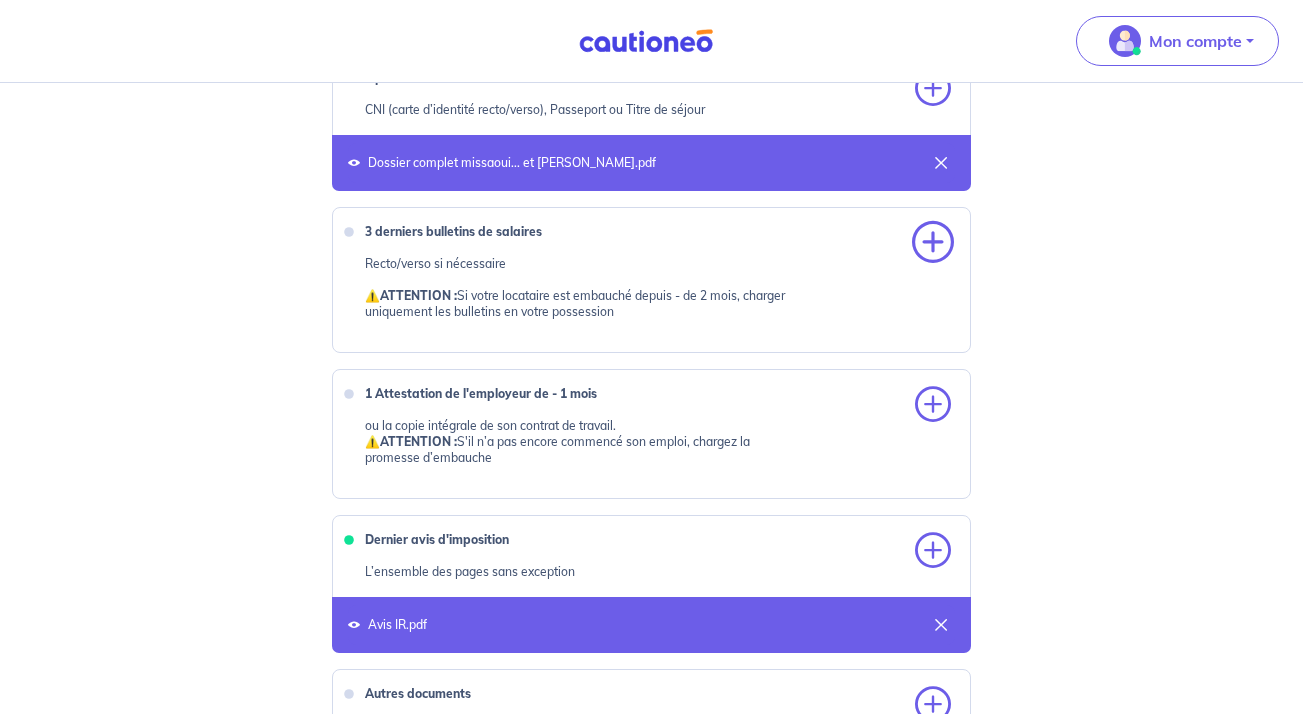click at bounding box center [933, 243] 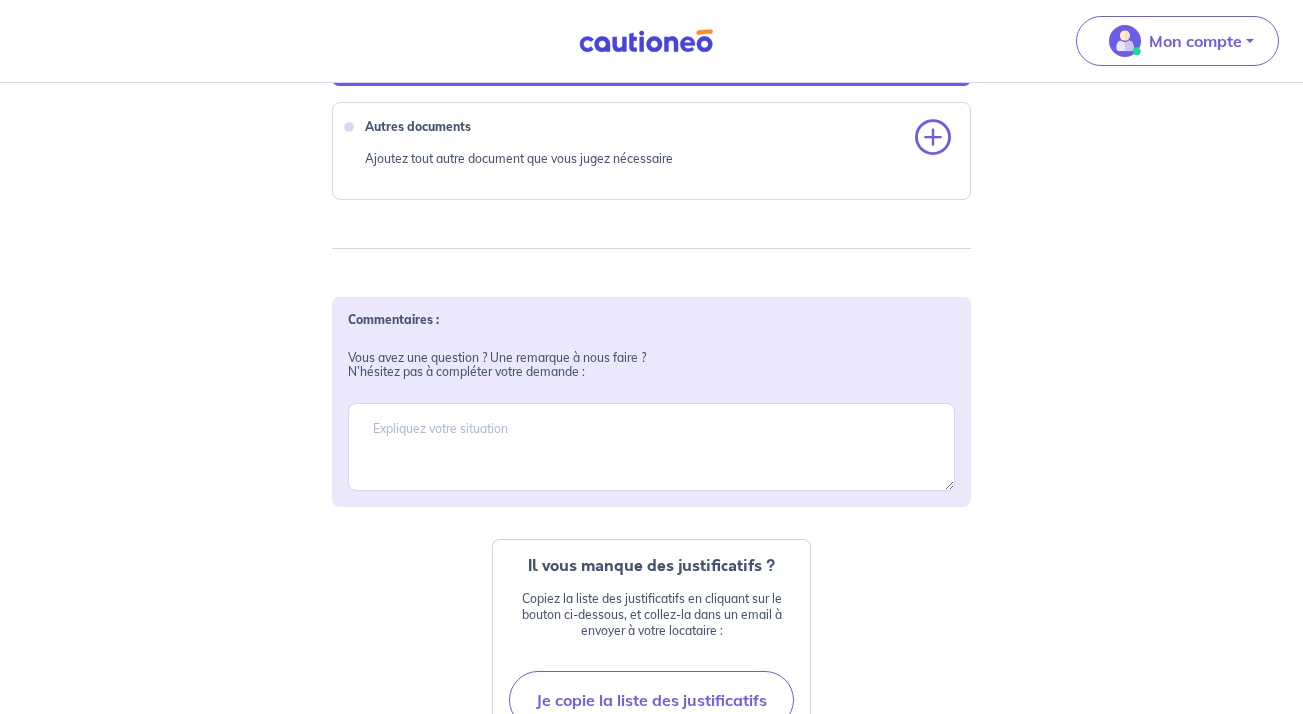 scroll, scrollTop: 1529, scrollLeft: 0, axis: vertical 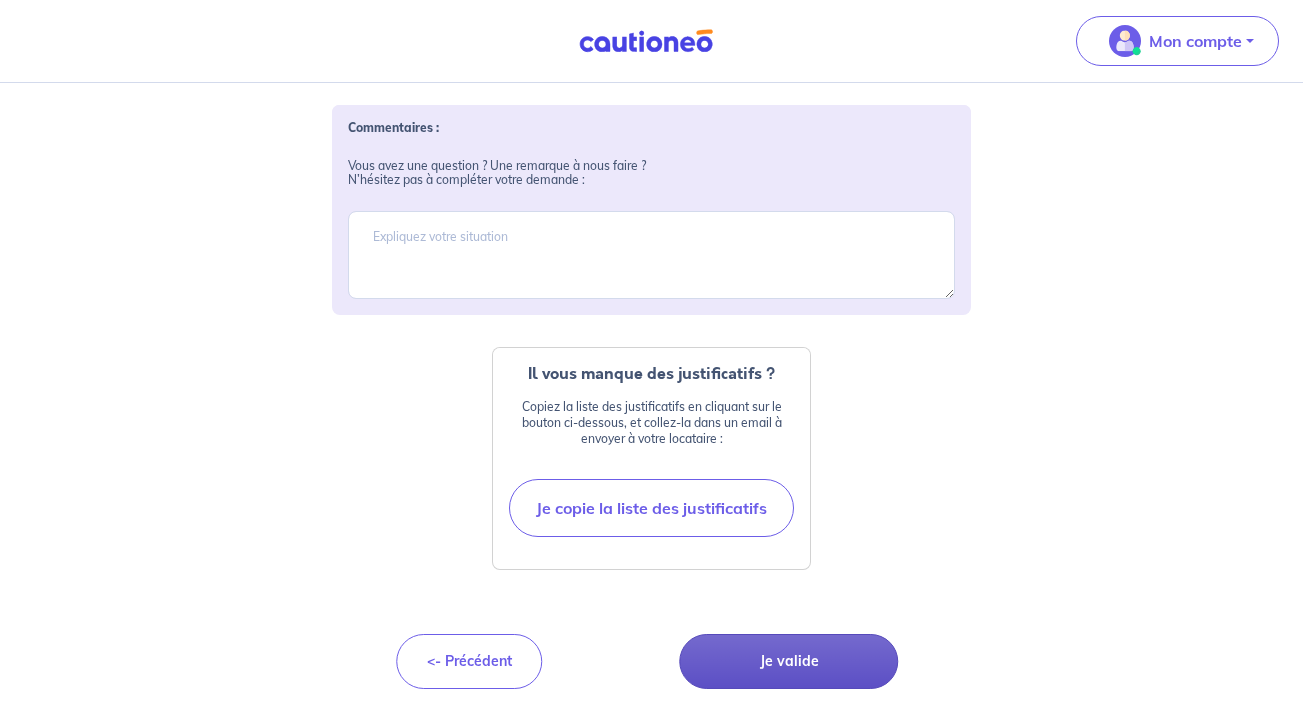 click on "Je valide" at bounding box center (789, 661) 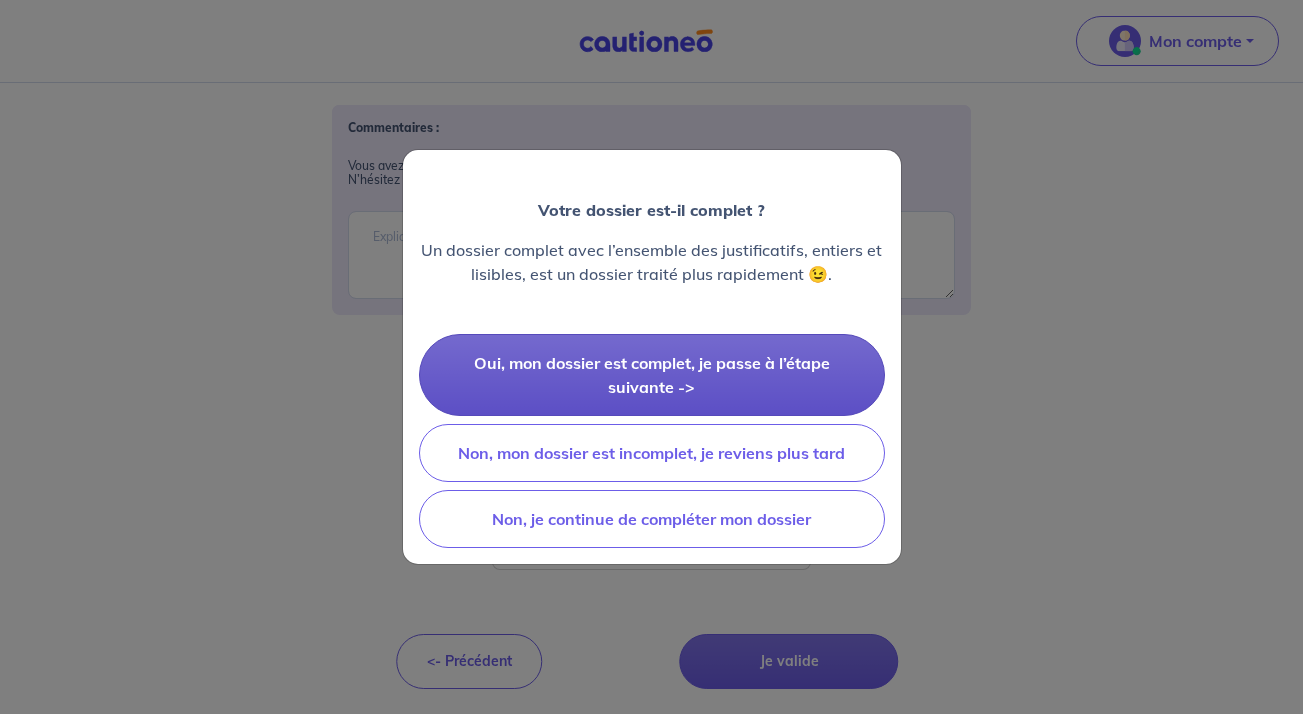 click on "Oui, mon dossier est complet, je passe à l’étape suivante ->" at bounding box center (652, 375) 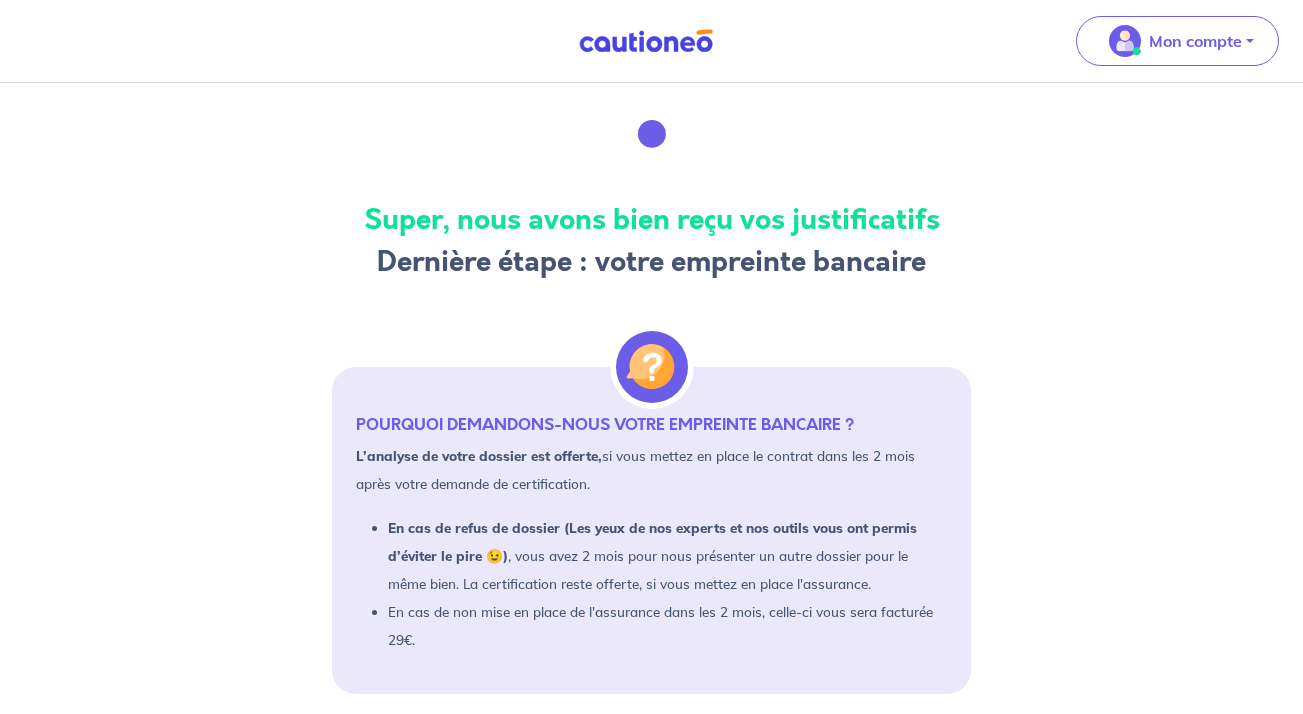 scroll, scrollTop: 0, scrollLeft: 0, axis: both 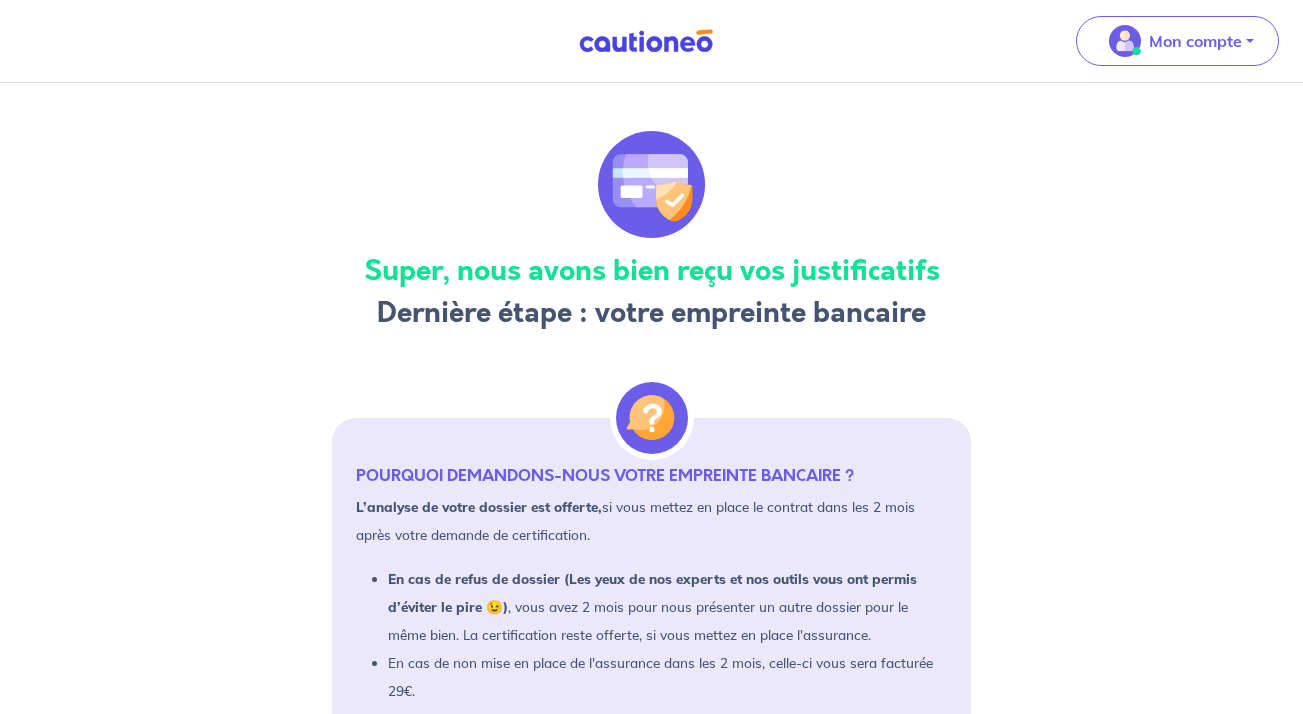 click on "L’analyse de votre dossier est offerte," at bounding box center (479, 506) 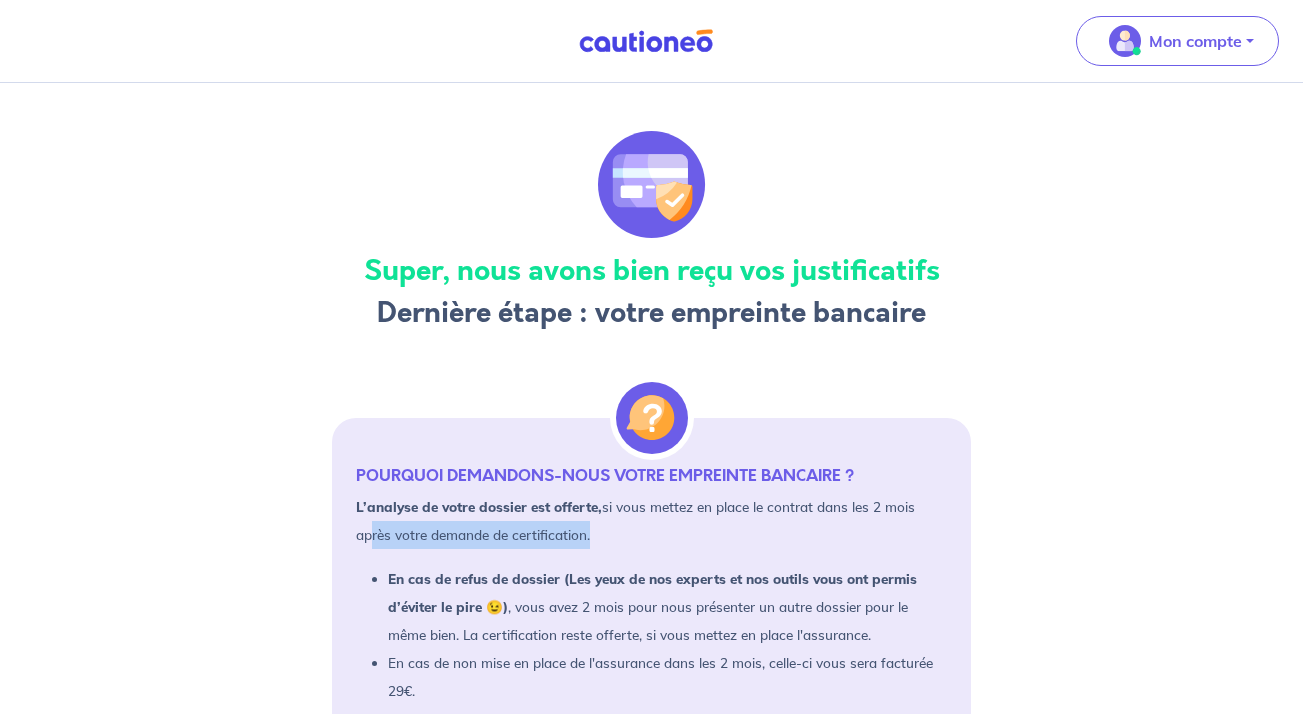 drag, startPoint x: 363, startPoint y: 540, endPoint x: 637, endPoint y: 554, distance: 274.35742 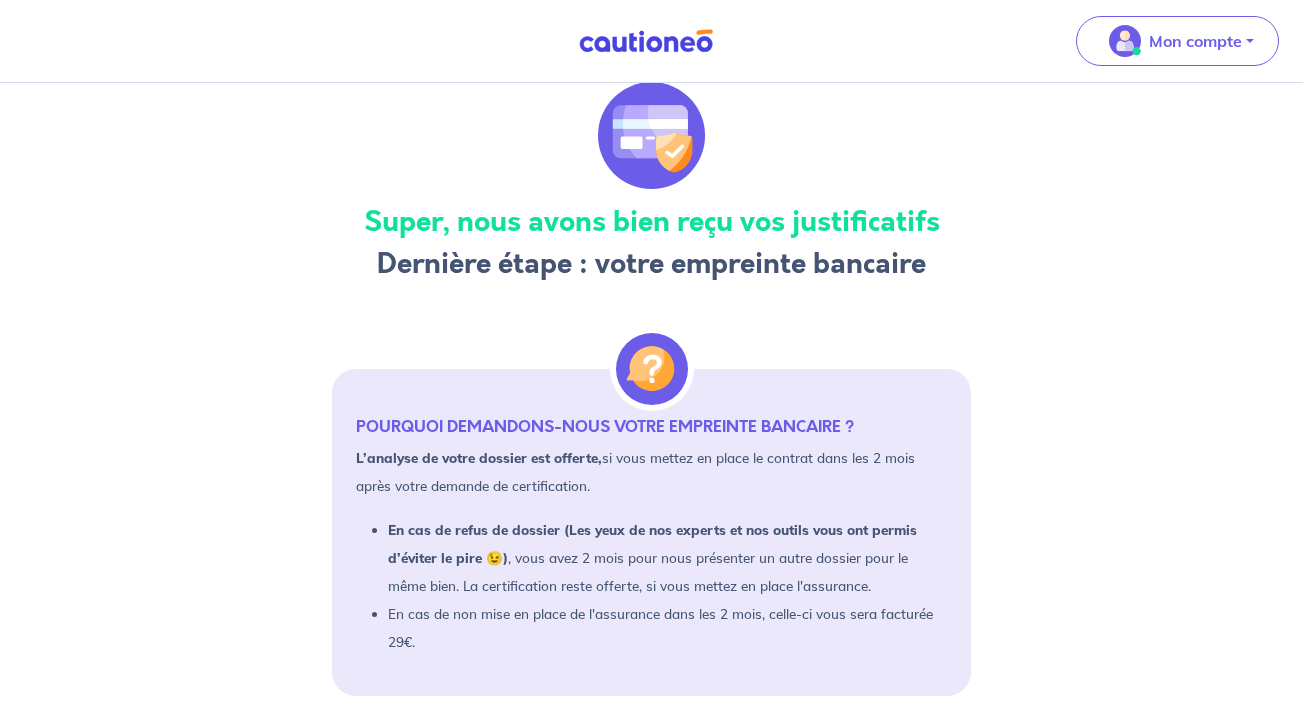 click on "En cas de refus de dossier (Les yeux de nos experts et nos outils vous ont permis d’éviter le pire 😉) , vous avez 2 mois pour nous présenter un autre dossier pour le même bien. La certification reste offerte, si vous mettez en place l'assurance." at bounding box center (668, 558) 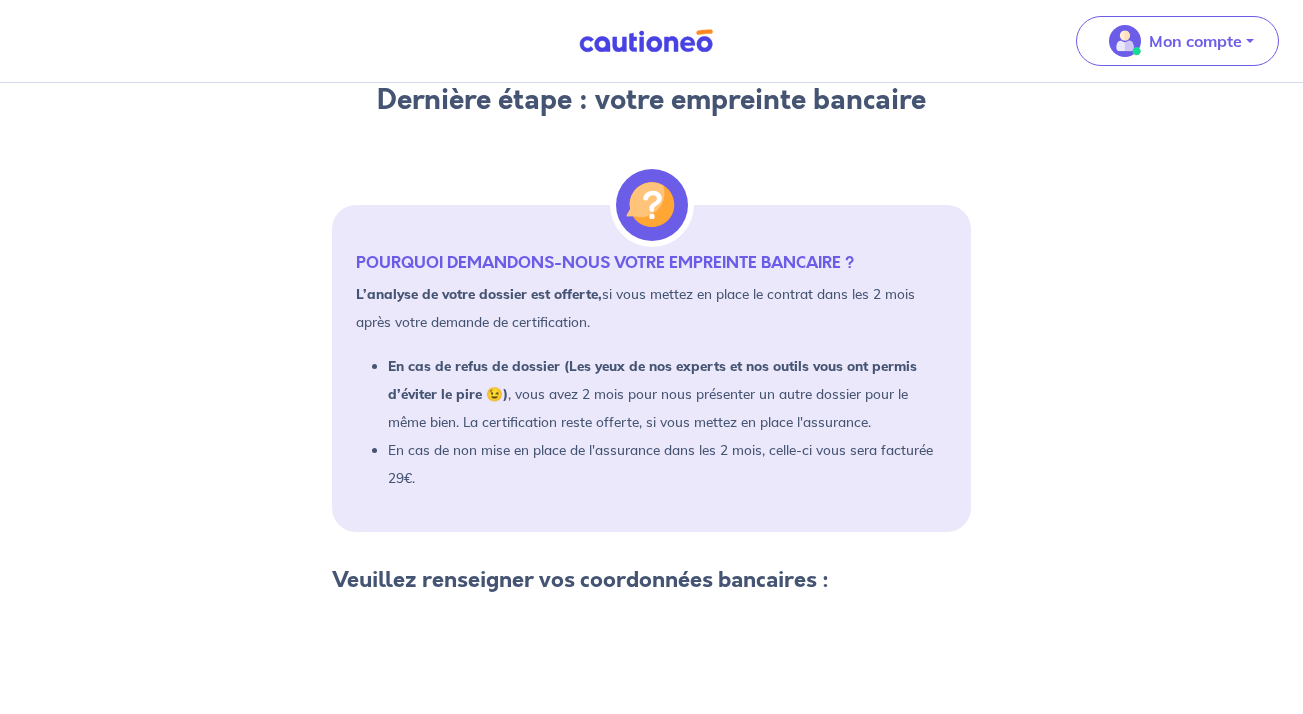 scroll, scrollTop: 205, scrollLeft: 0, axis: vertical 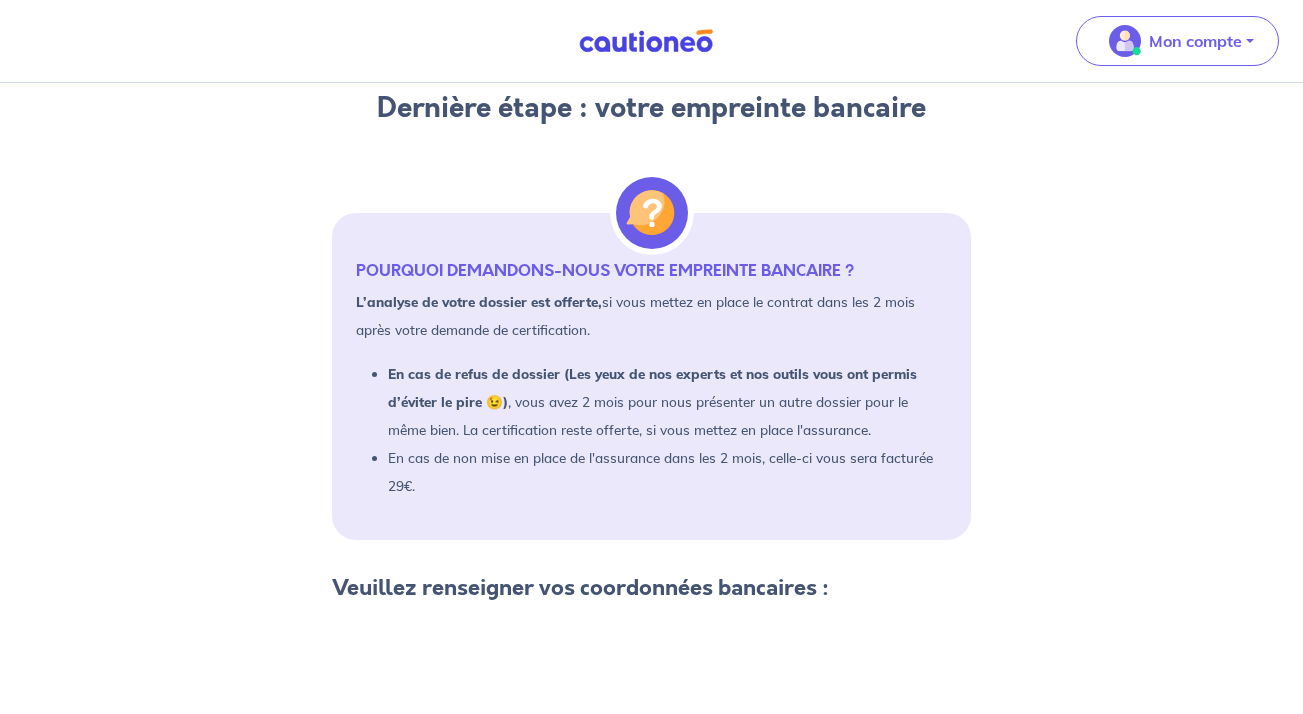 drag, startPoint x: 390, startPoint y: 327, endPoint x: 596, endPoint y: 327, distance: 206 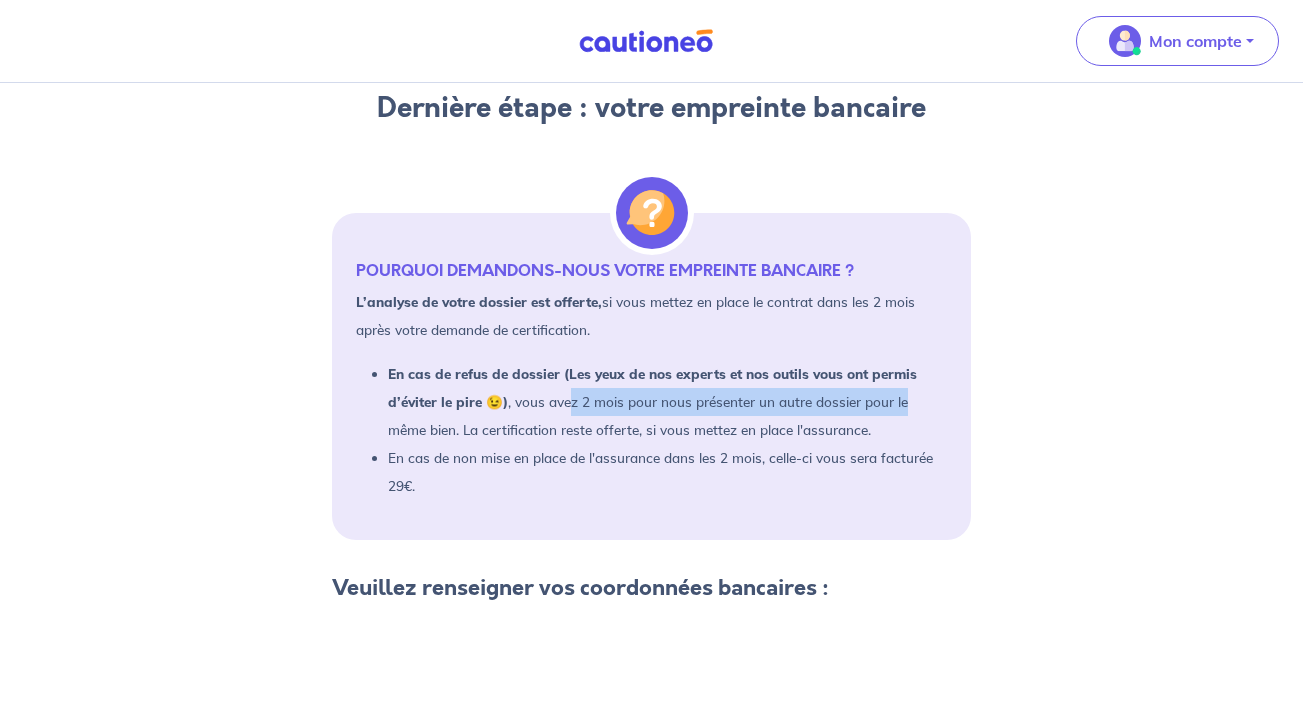 drag, startPoint x: 567, startPoint y: 392, endPoint x: 902, endPoint y: 400, distance: 335.09552 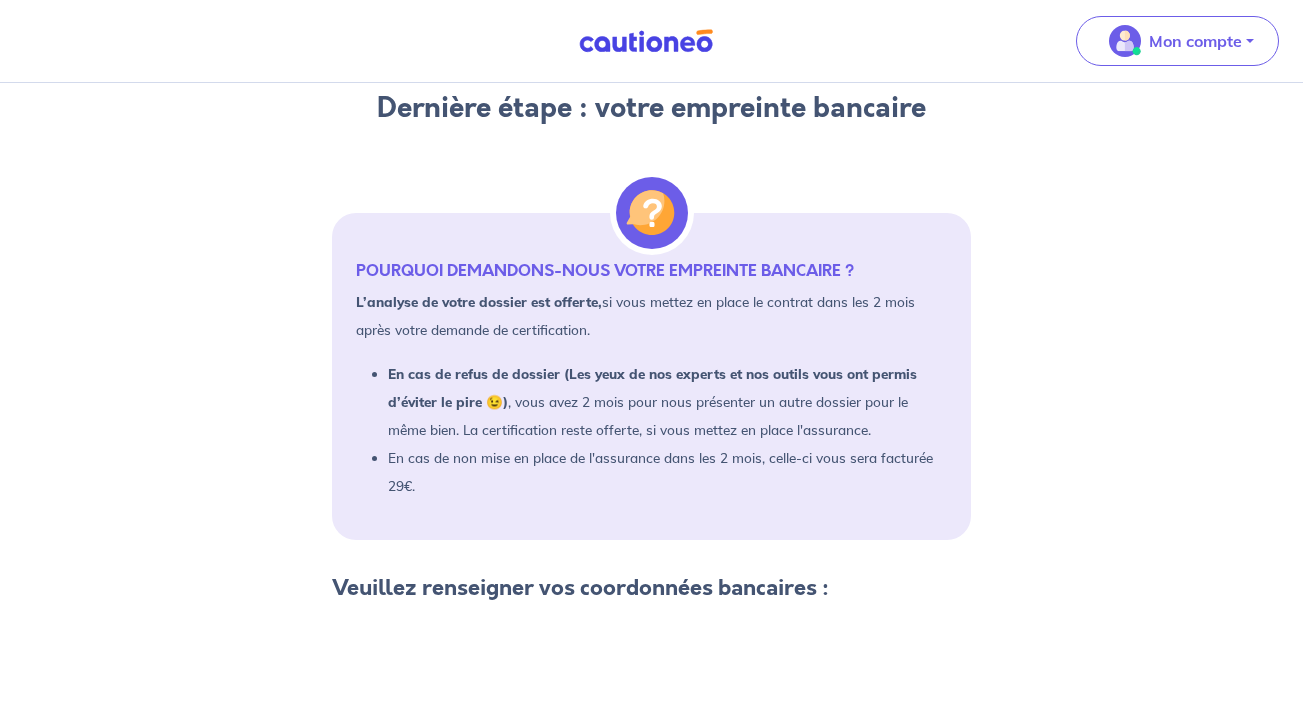 click on "En cas de non mise en place de l'assurance dans les 2 mois, celle-ci vous sera facturée 29€." at bounding box center [668, 472] 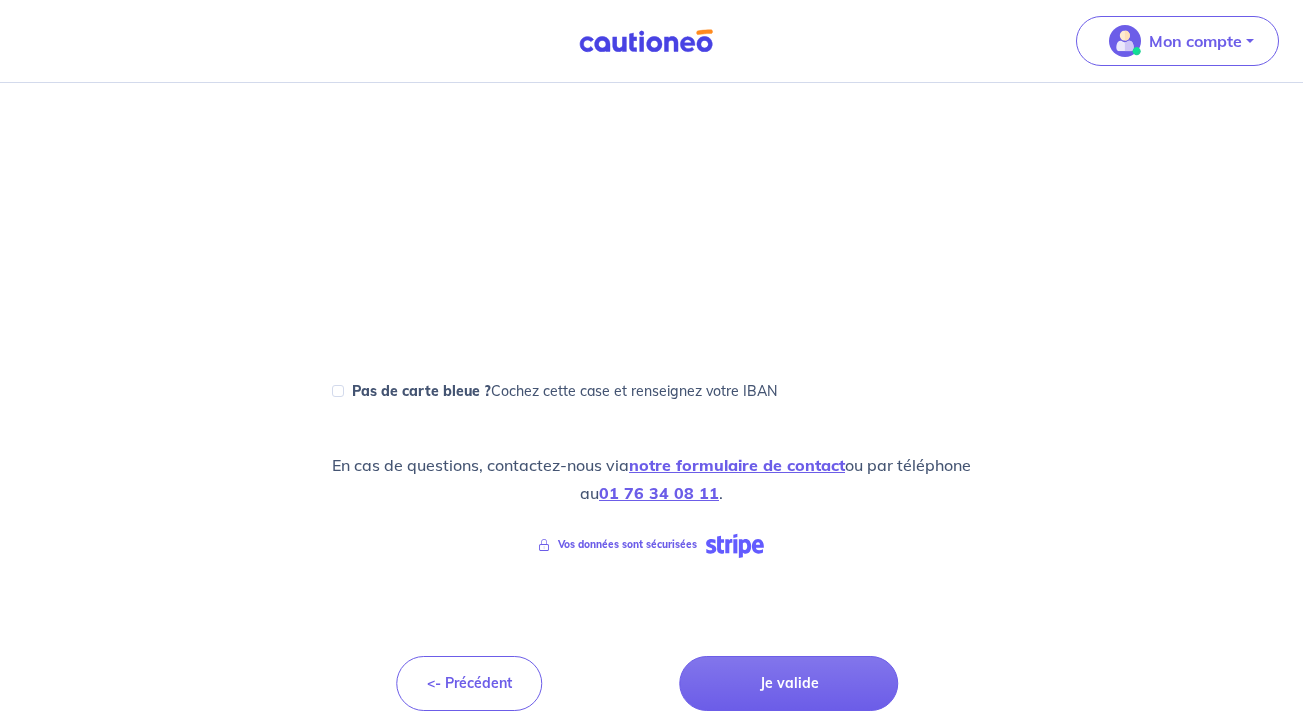 scroll, scrollTop: 1051, scrollLeft: 0, axis: vertical 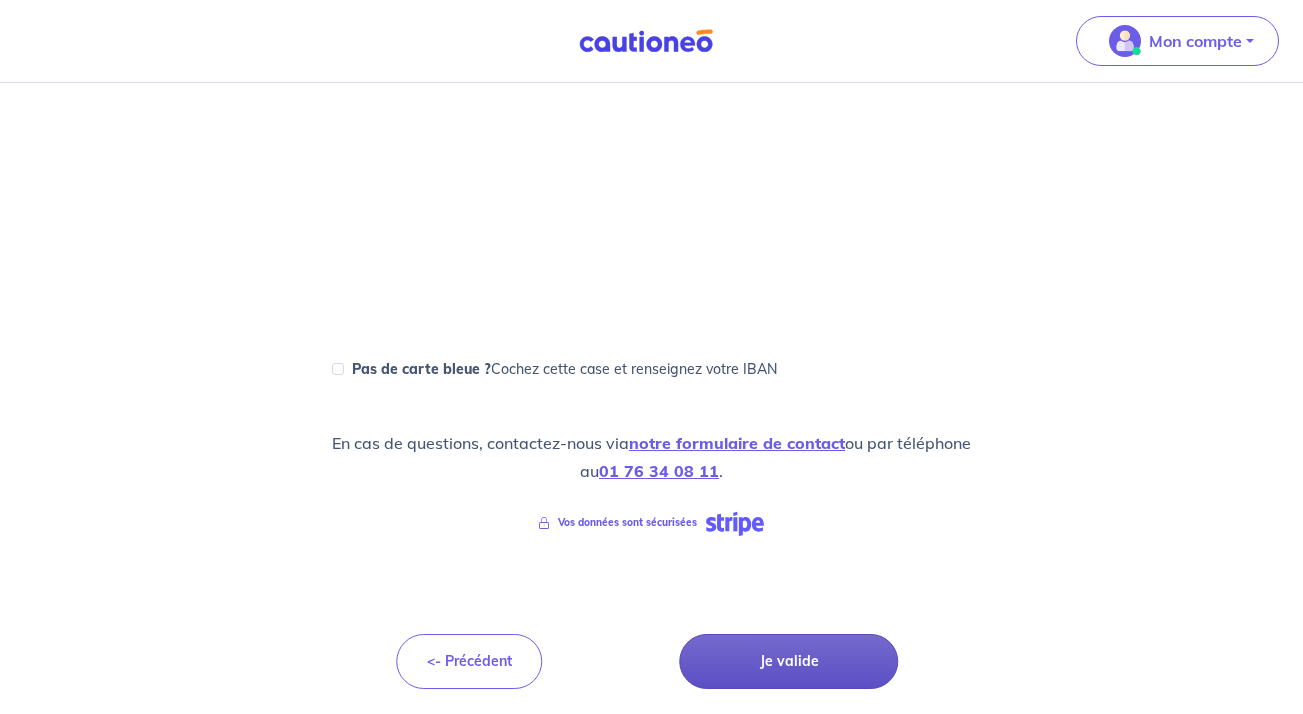 click on "Je valide" at bounding box center (789, 661) 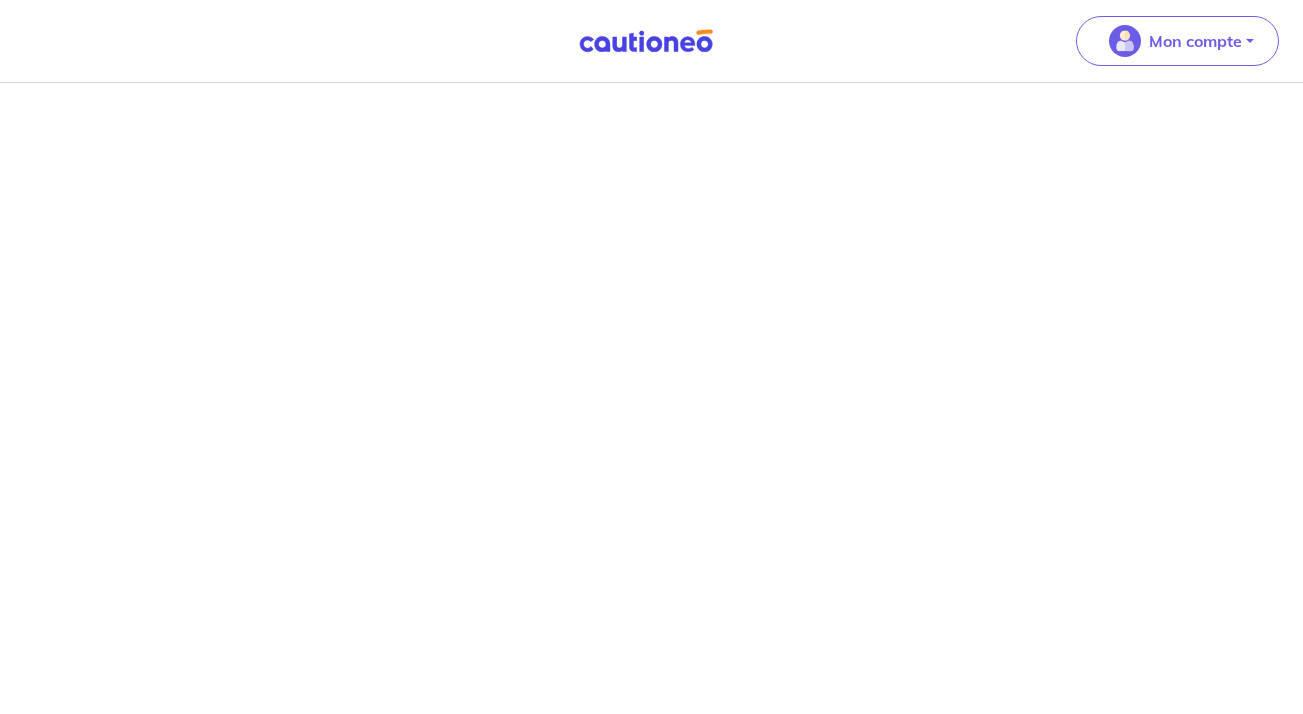 scroll, scrollTop: 0, scrollLeft: 0, axis: both 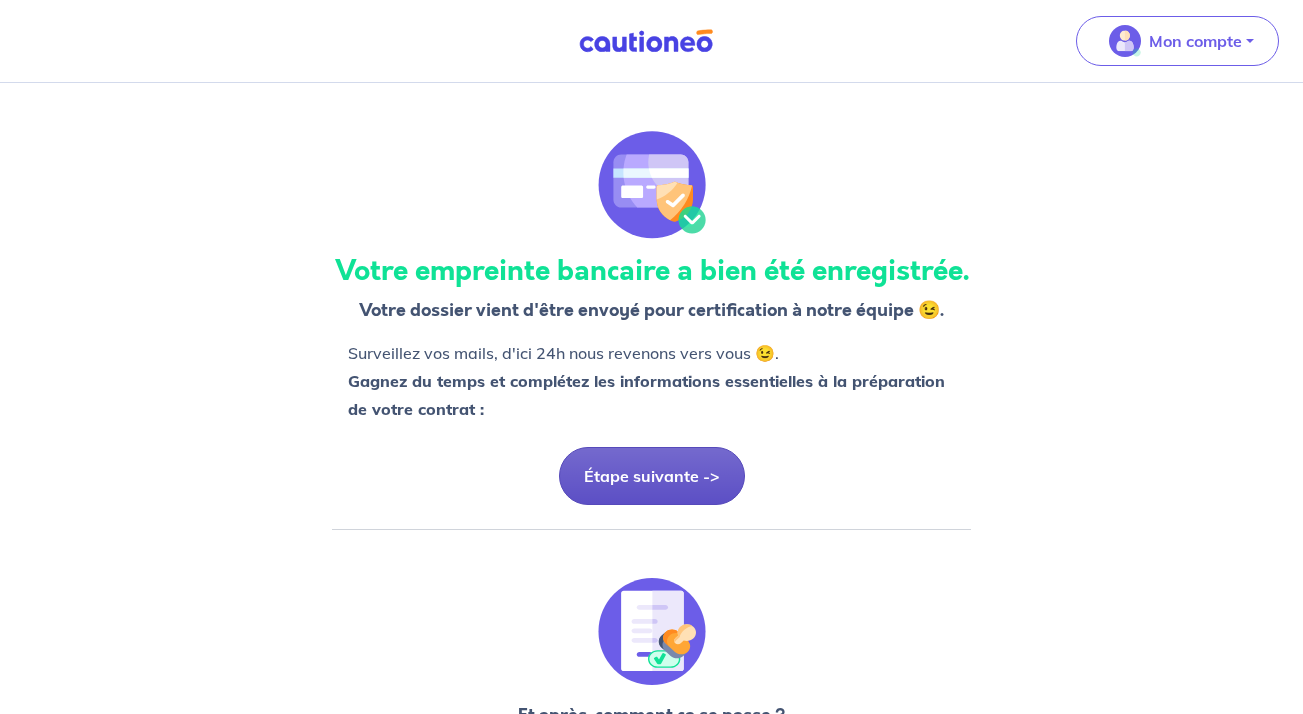 click on "Étape suivante ->" at bounding box center [652, 476] 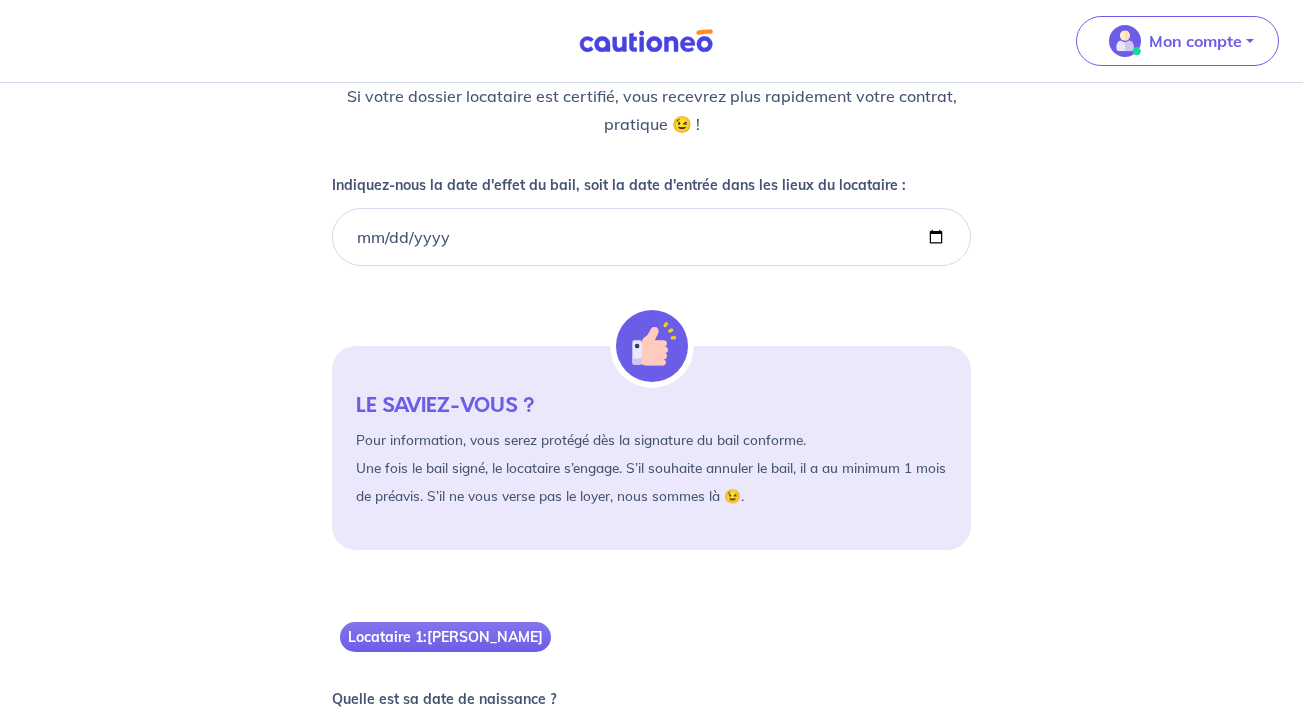 scroll, scrollTop: 259, scrollLeft: 0, axis: vertical 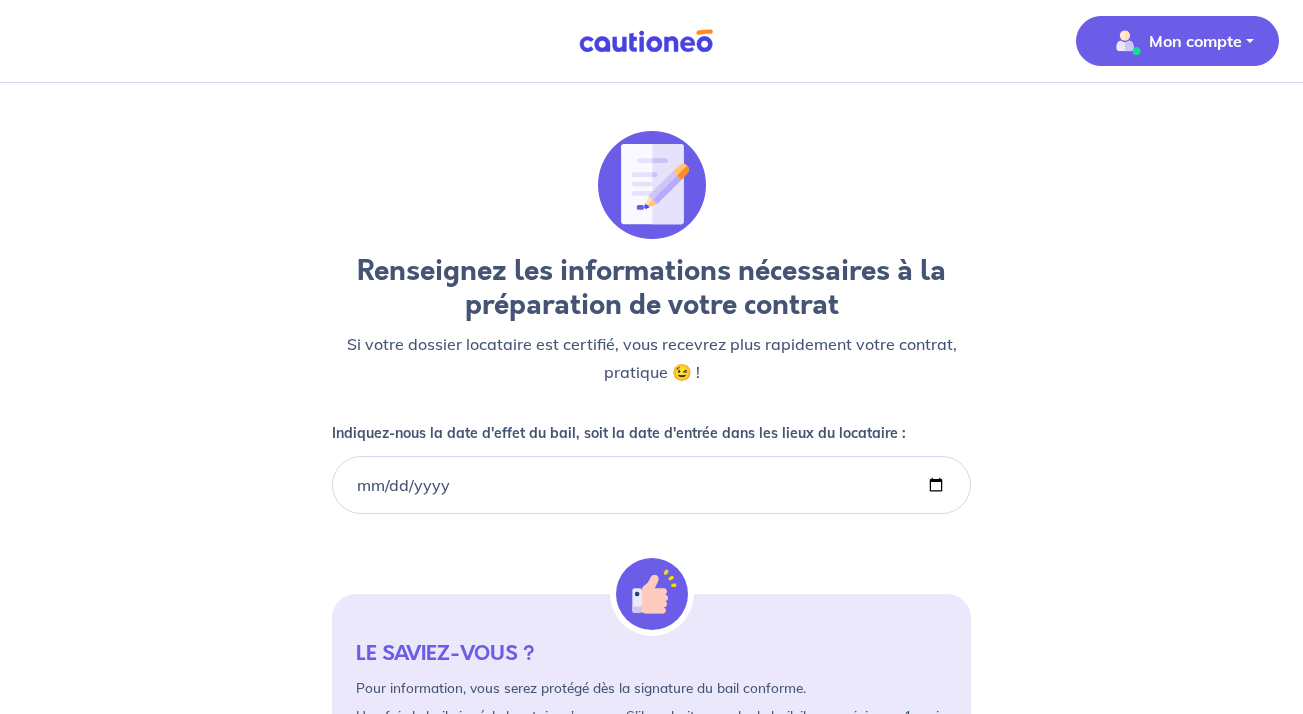 click on "Mon compte" at bounding box center (1195, 41) 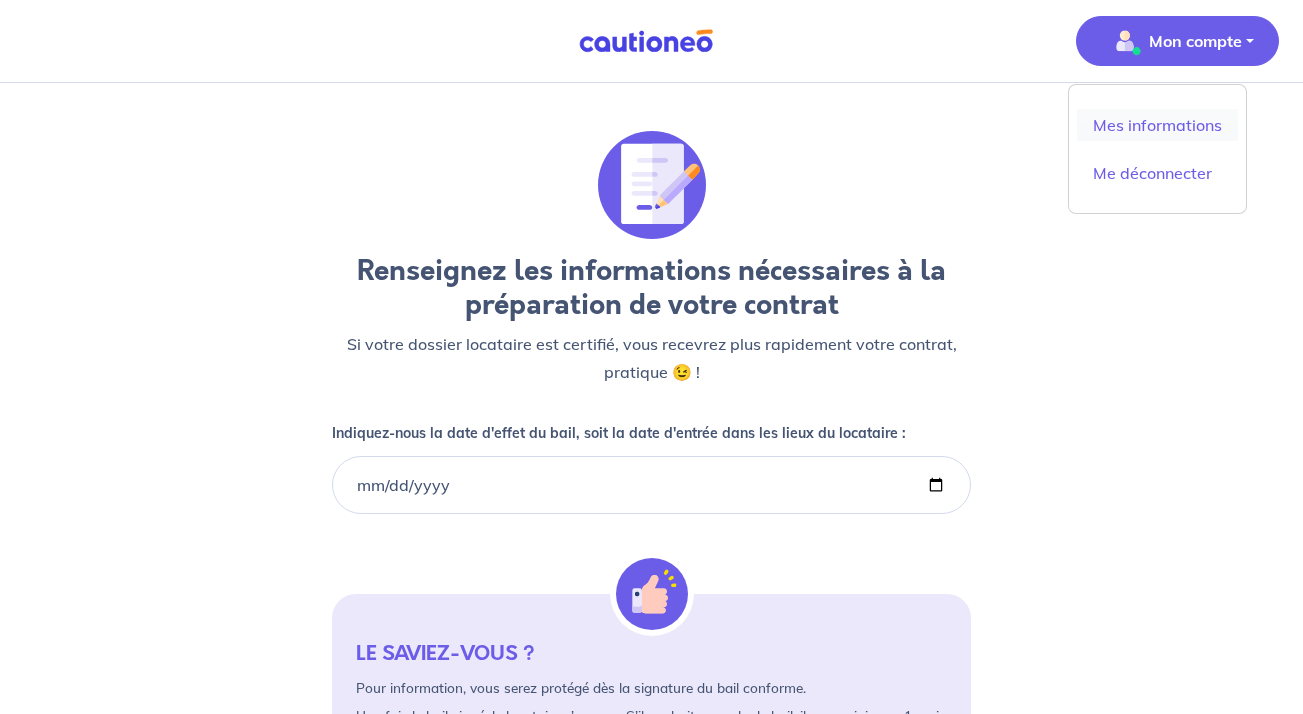 click on "Mes informations" at bounding box center (1157, 125) 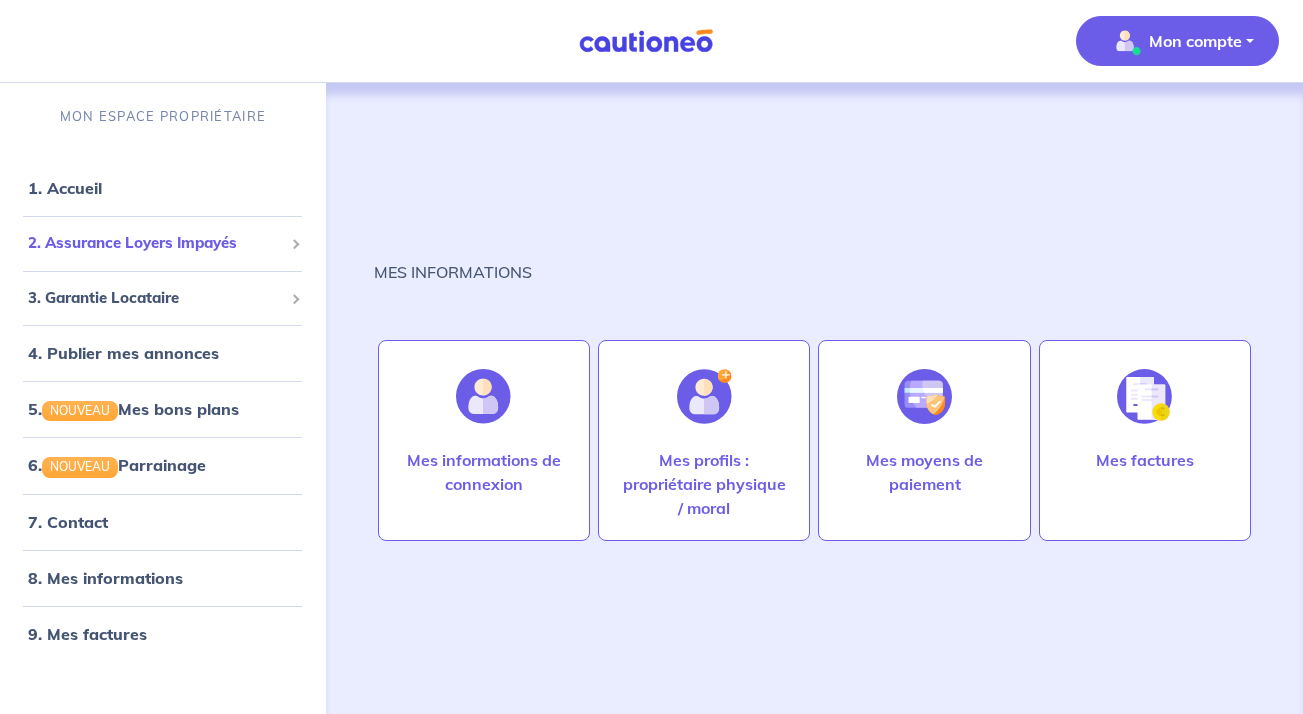 click on "2. Assurance Loyers Impayés" at bounding box center [155, 243] 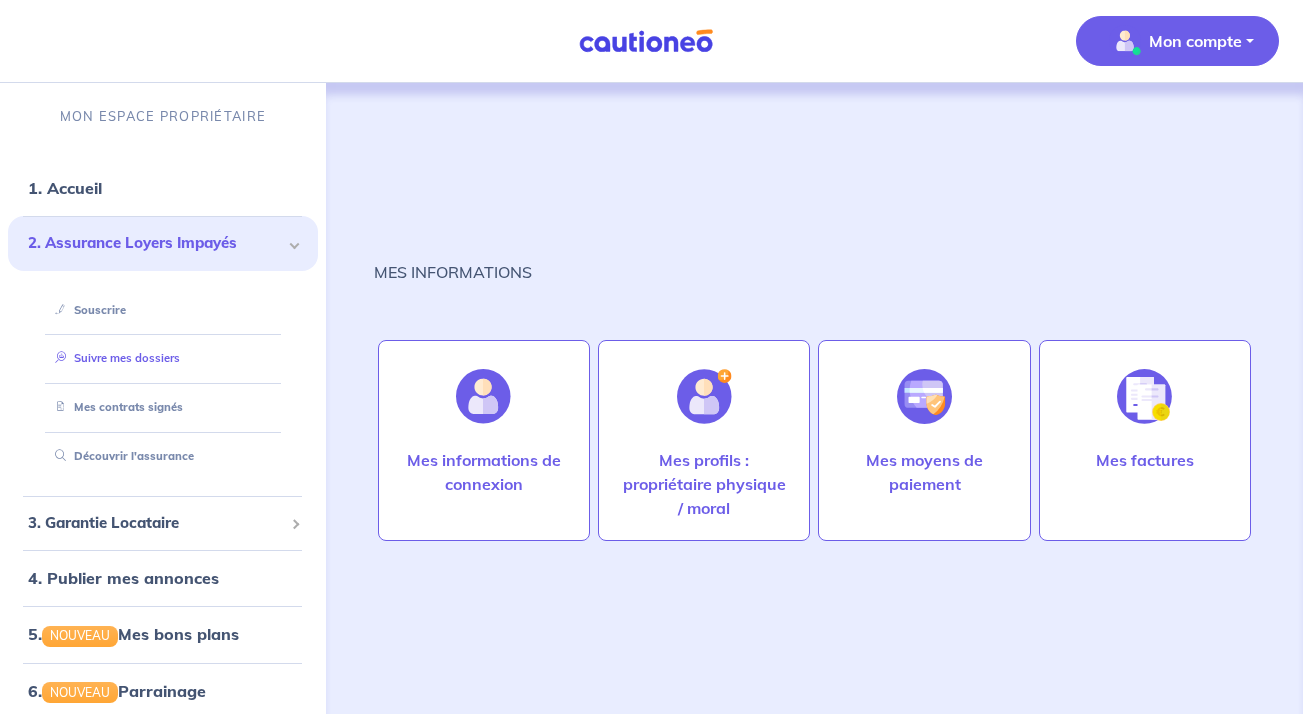 click on "Suivre mes dossiers" at bounding box center (113, 358) 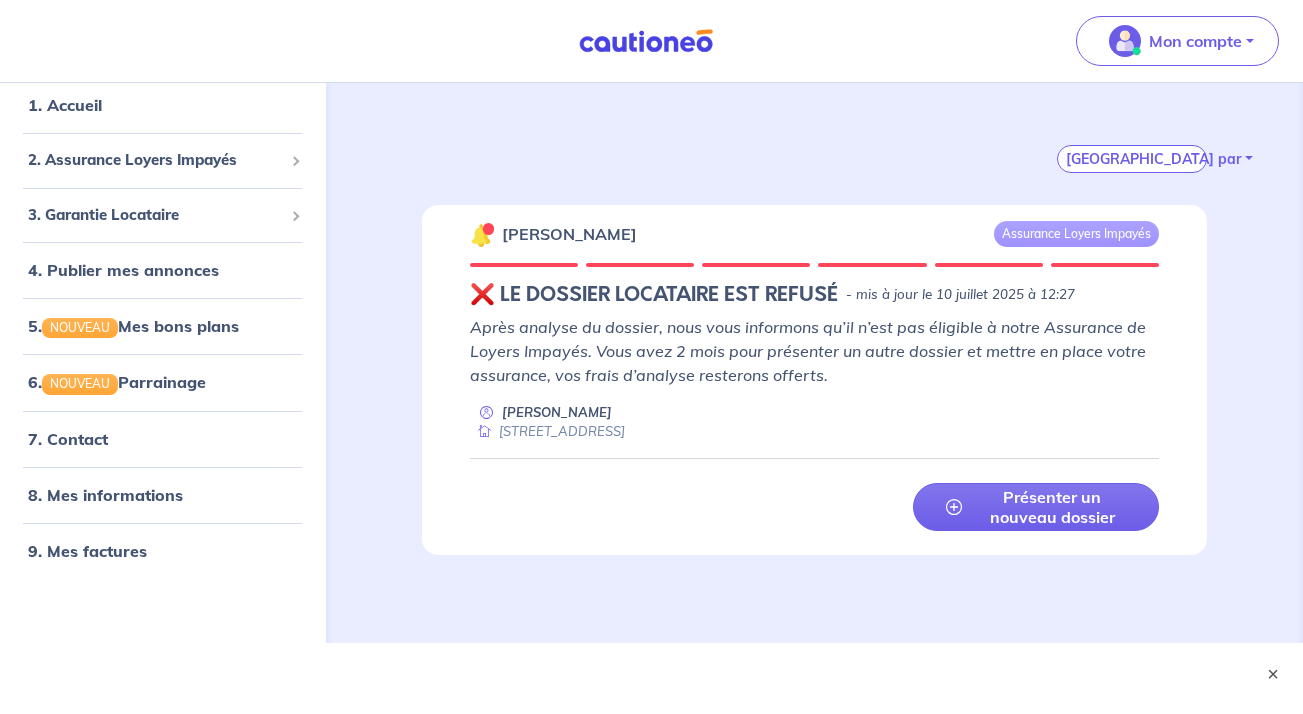 scroll, scrollTop: 366, scrollLeft: 0, axis: vertical 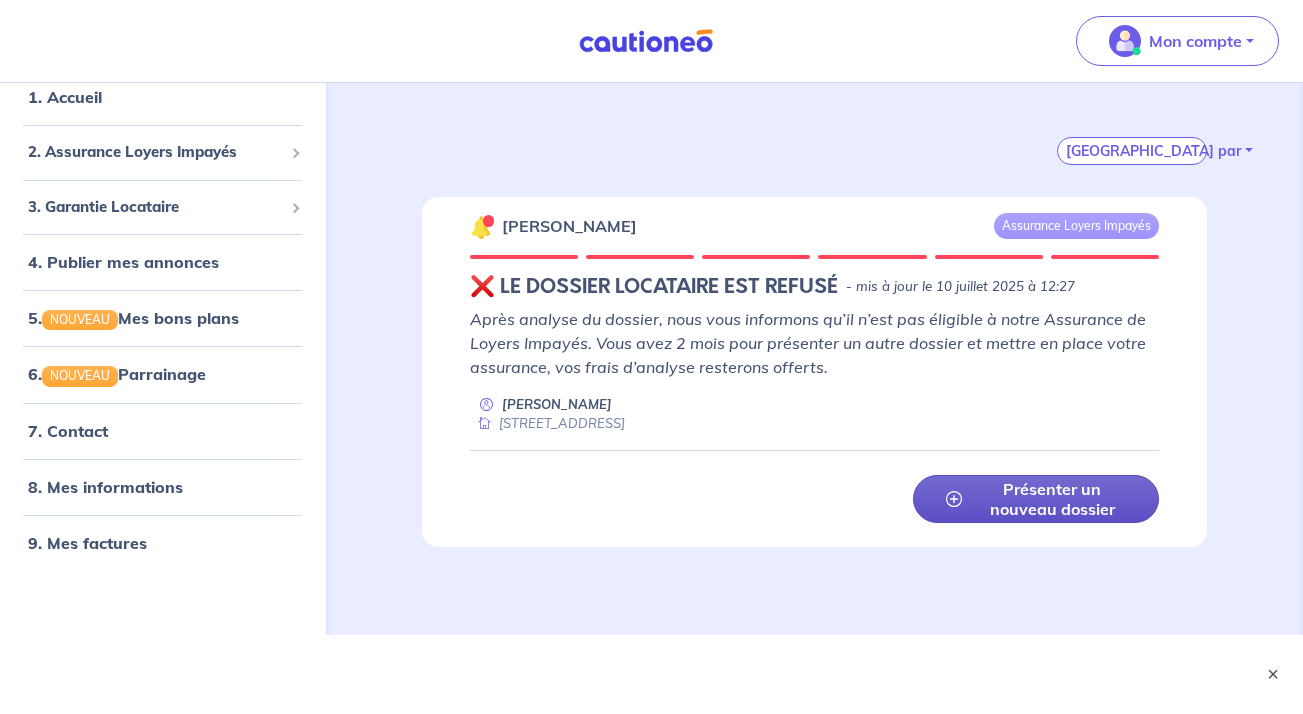 click on "Présenter un nouveau dossier" at bounding box center (1052, 499) 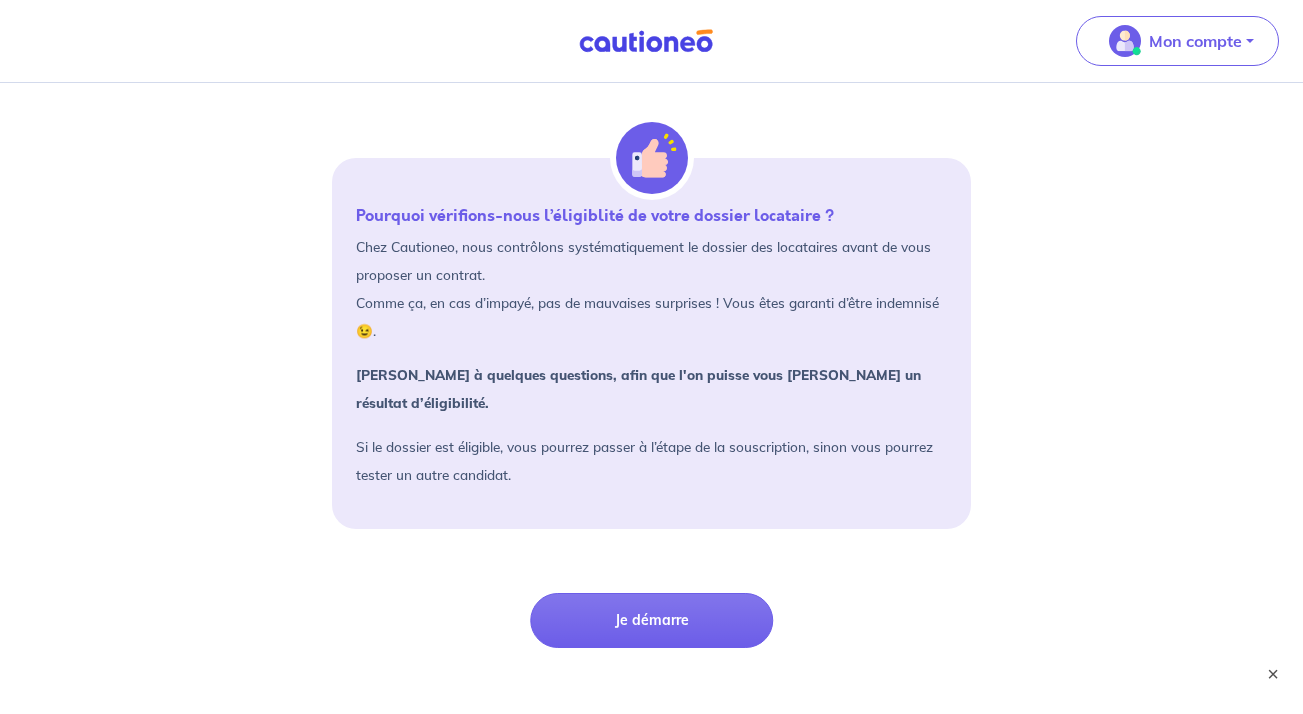 scroll, scrollTop: 216, scrollLeft: 0, axis: vertical 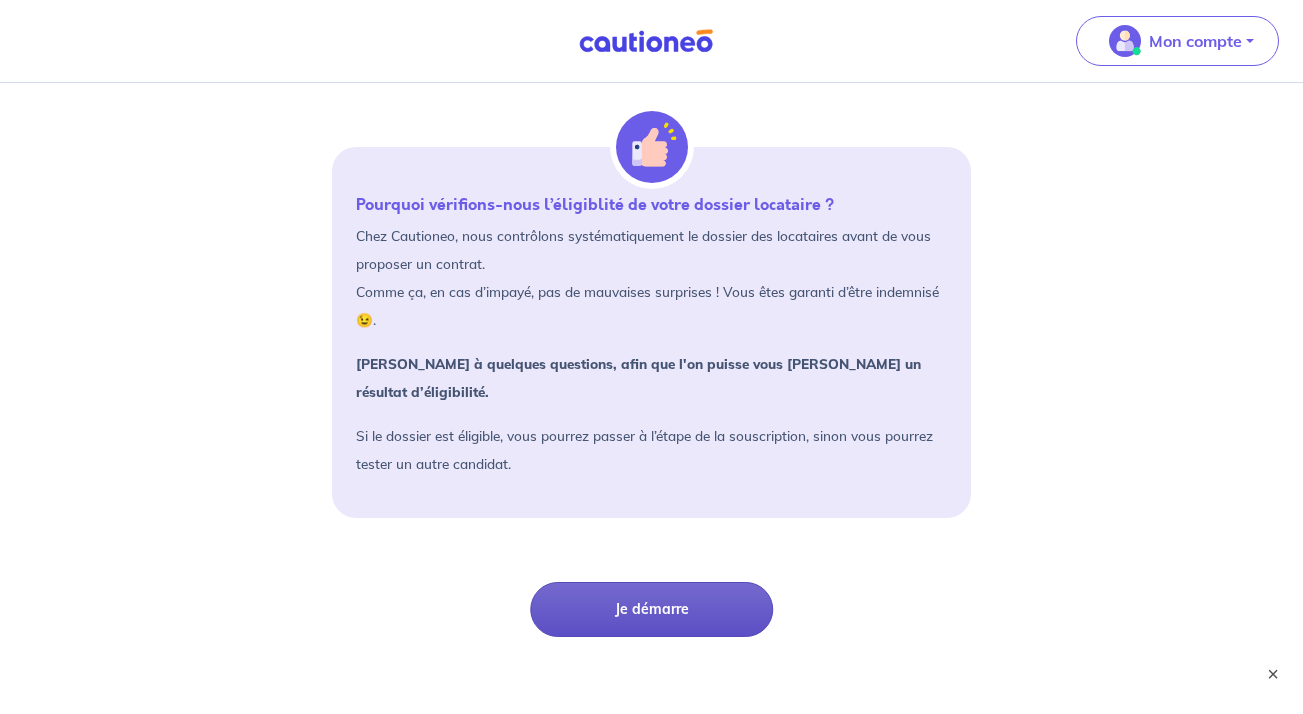 click on "Je démarre" at bounding box center (651, 609) 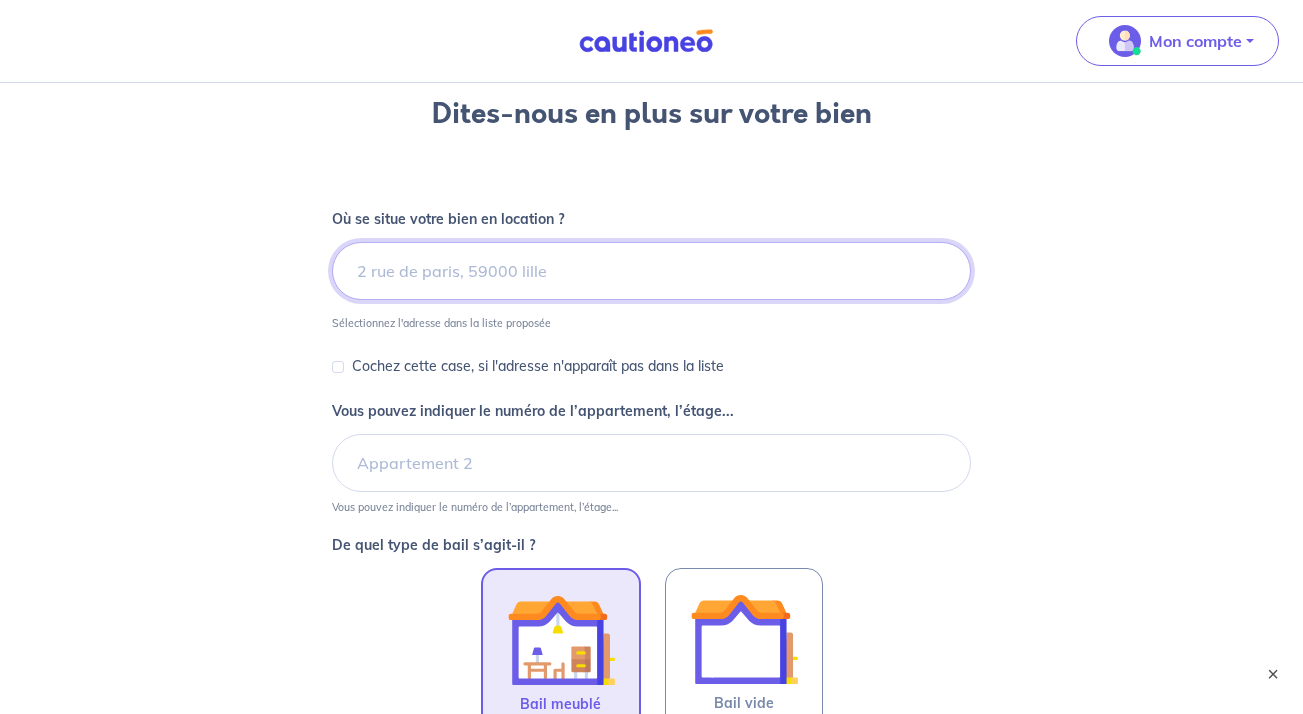 scroll, scrollTop: 143, scrollLeft: 0, axis: vertical 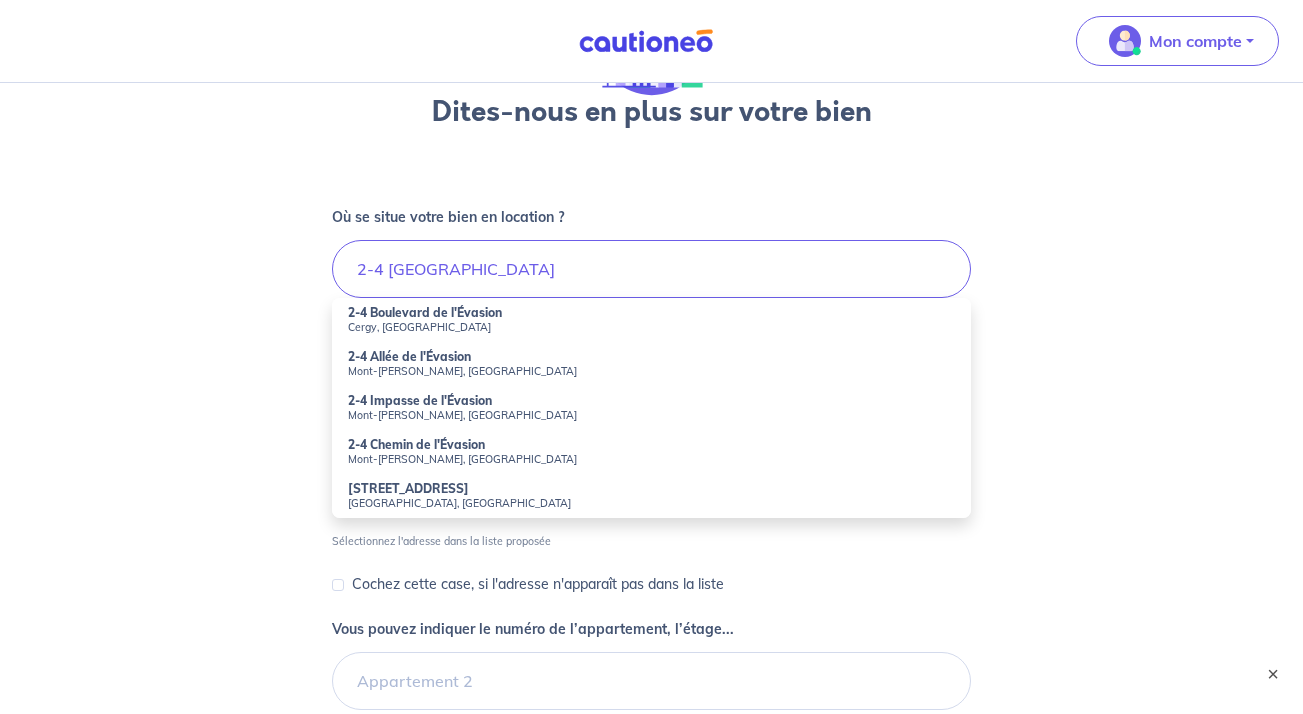 click on "Cergy, France" at bounding box center [652, 327] 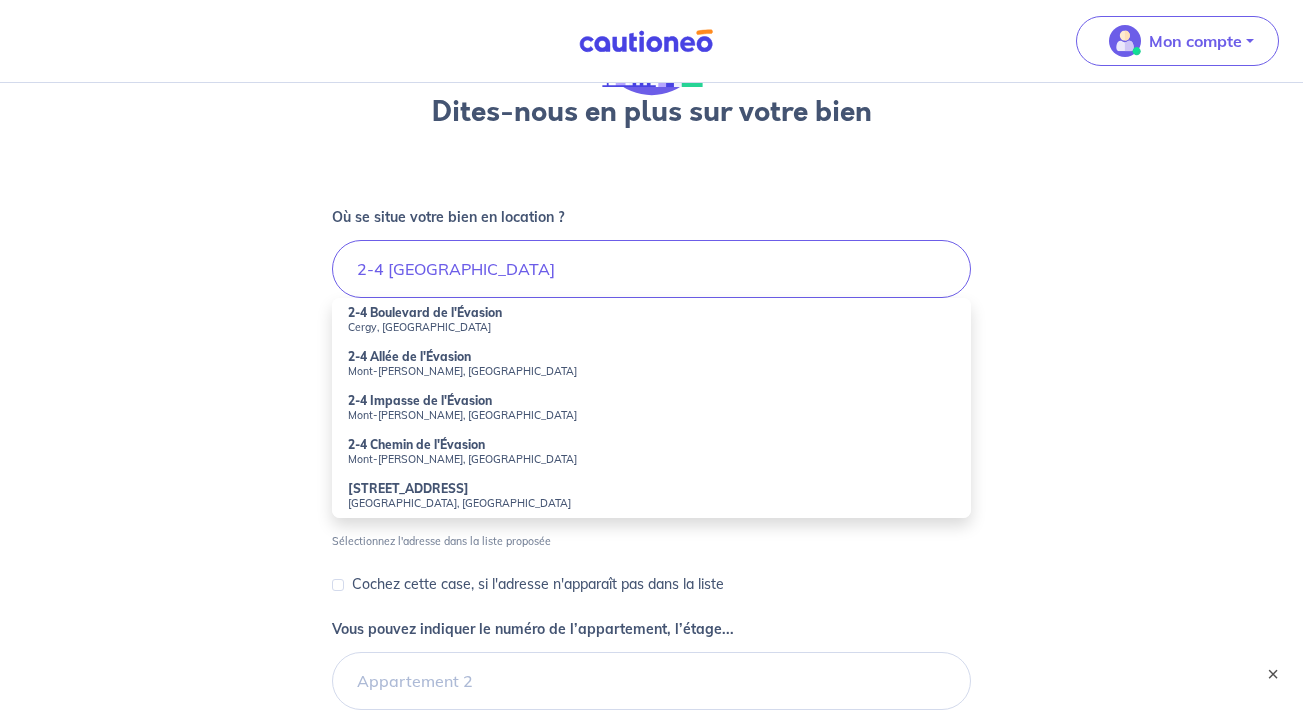 type on "2-4 Boulevard de l'Évasion, Cergy, France" 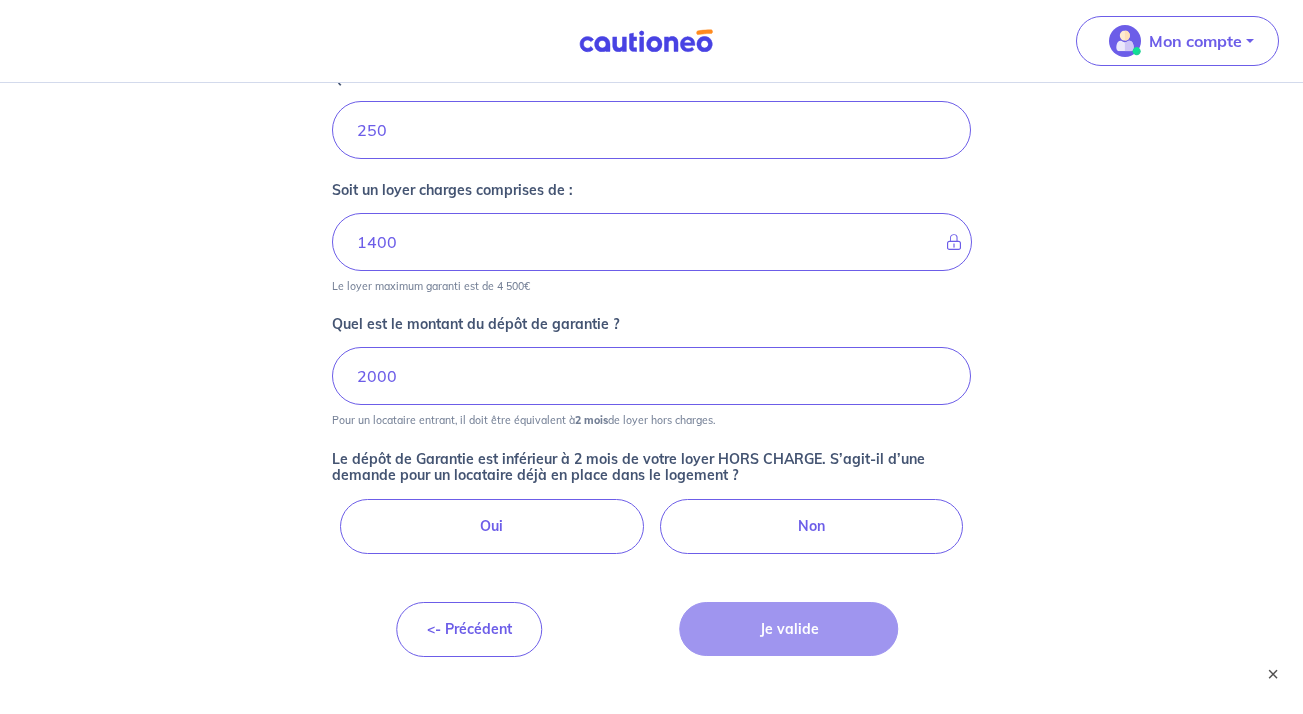 scroll, scrollTop: 988, scrollLeft: 0, axis: vertical 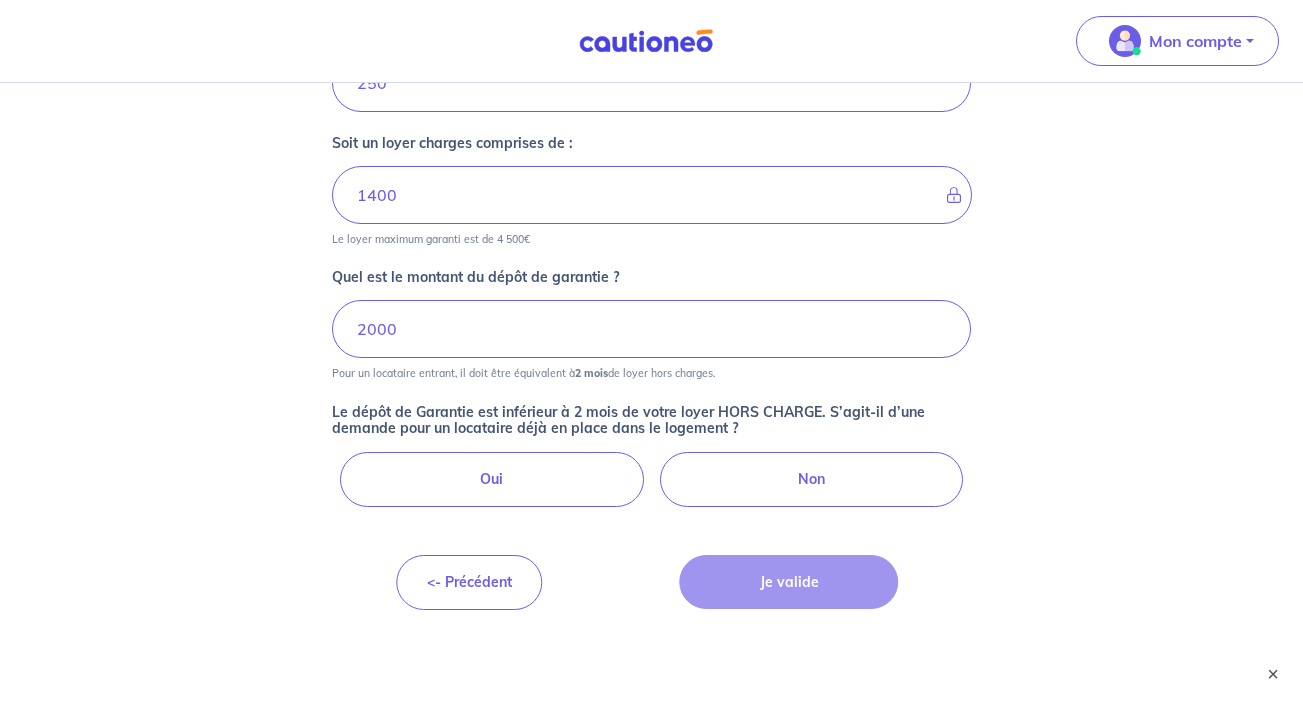 click on "Oui" at bounding box center (492, 479) 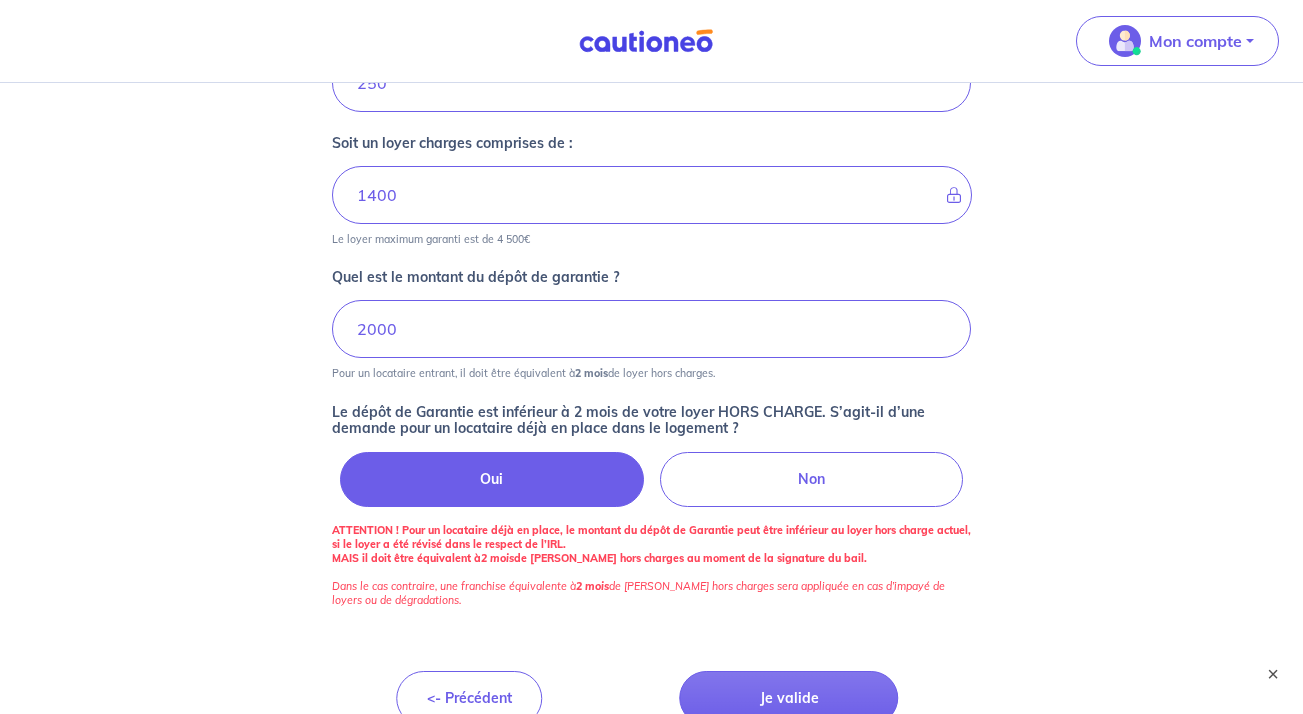 click on "Le dépôt de Garantie est inférieur à 2 mois de votre loyer HORS CHARGE. S’agit-il d’une demande pour un locataire déjà en place dans le logement ? Oui Non ATTENTION ! Pour un locataire déjà en place, le montant du dépôt de Garantie peut être inférieur au loyer hors charge actuel, si le loyer a été révisé dans le respect de l’IRL.
MAIS il doit être équivalent à  2 mois  de loyers hors charges au moment de la signature du bail.
Dans le cas contraire, une franchise équivalente à  2 mois  de loyers hors charges sera appliquée en cas d’impayé de loyers ou de dégradations." at bounding box center [652, 505] 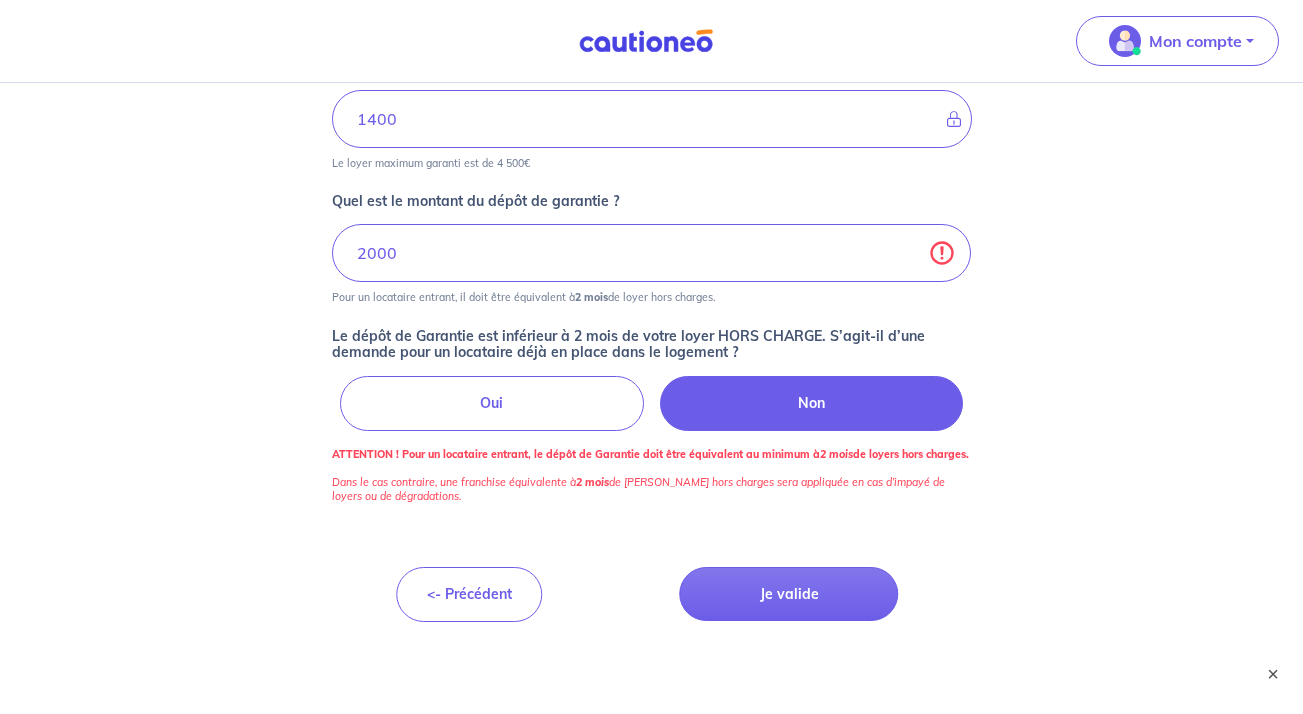 scroll, scrollTop: 1090, scrollLeft: 0, axis: vertical 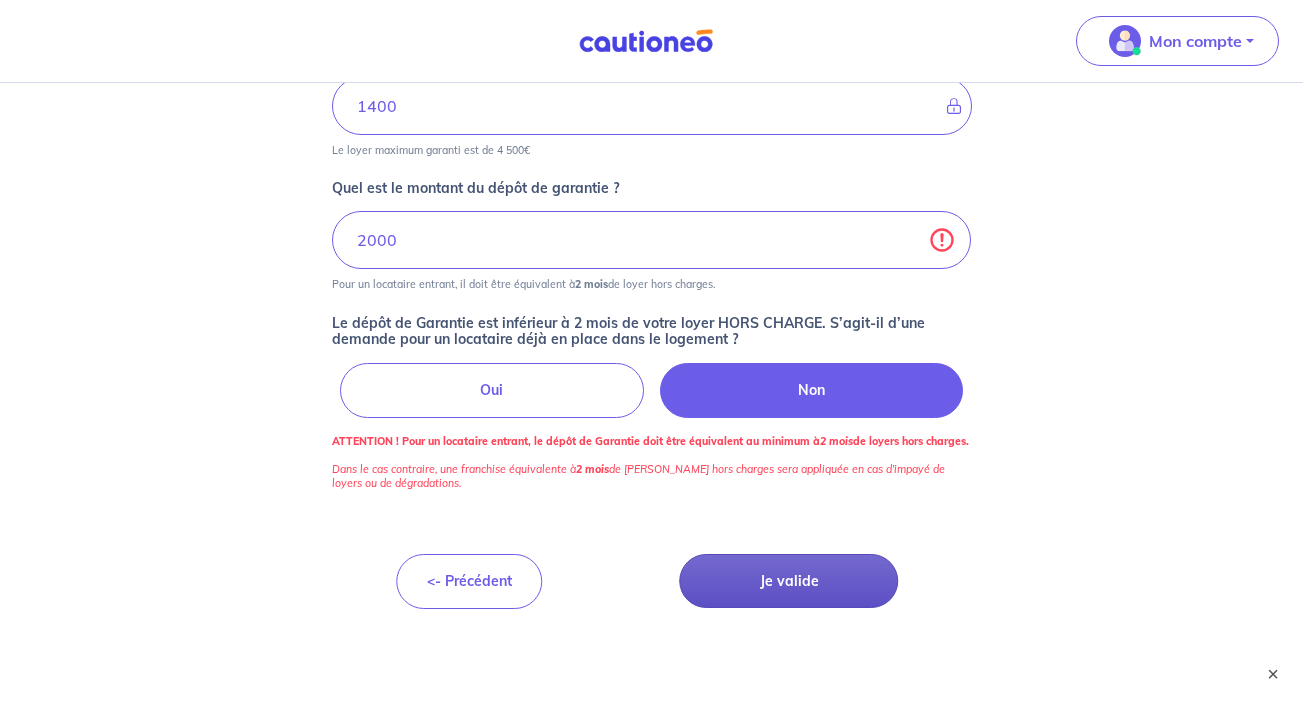 click on "Je valide" at bounding box center [789, 581] 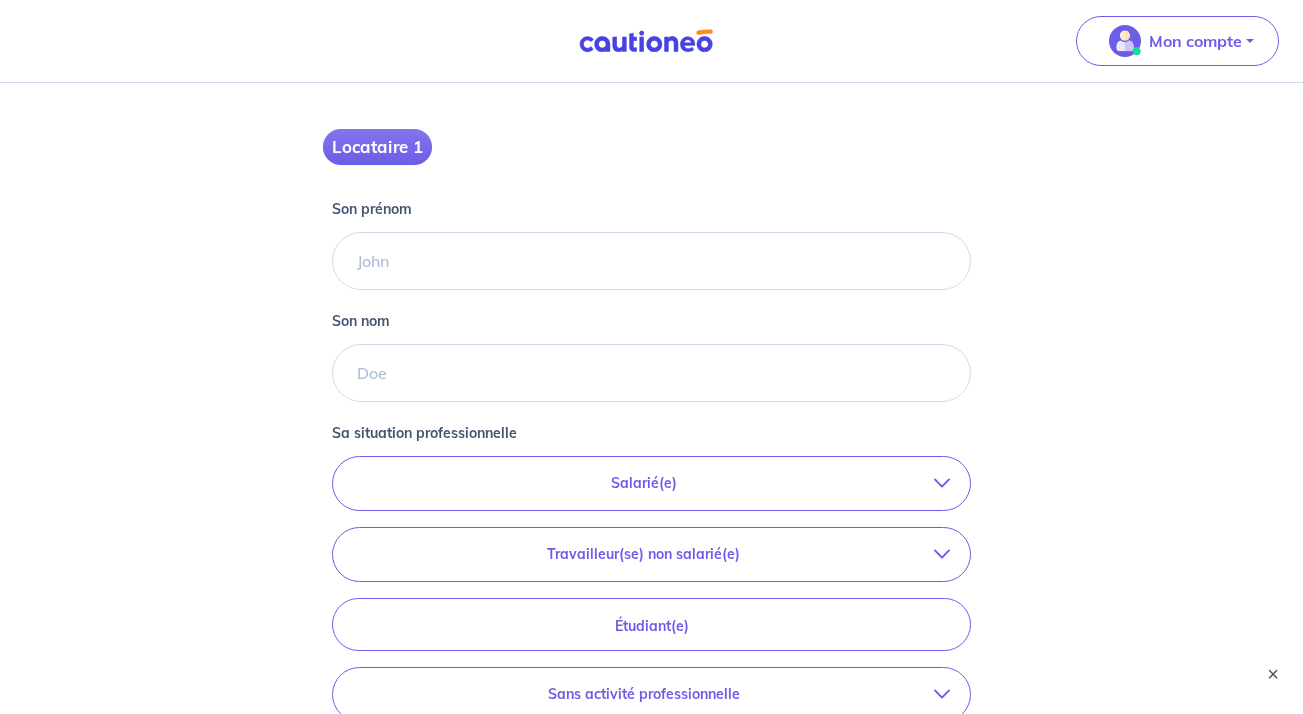 scroll, scrollTop: 296, scrollLeft: 0, axis: vertical 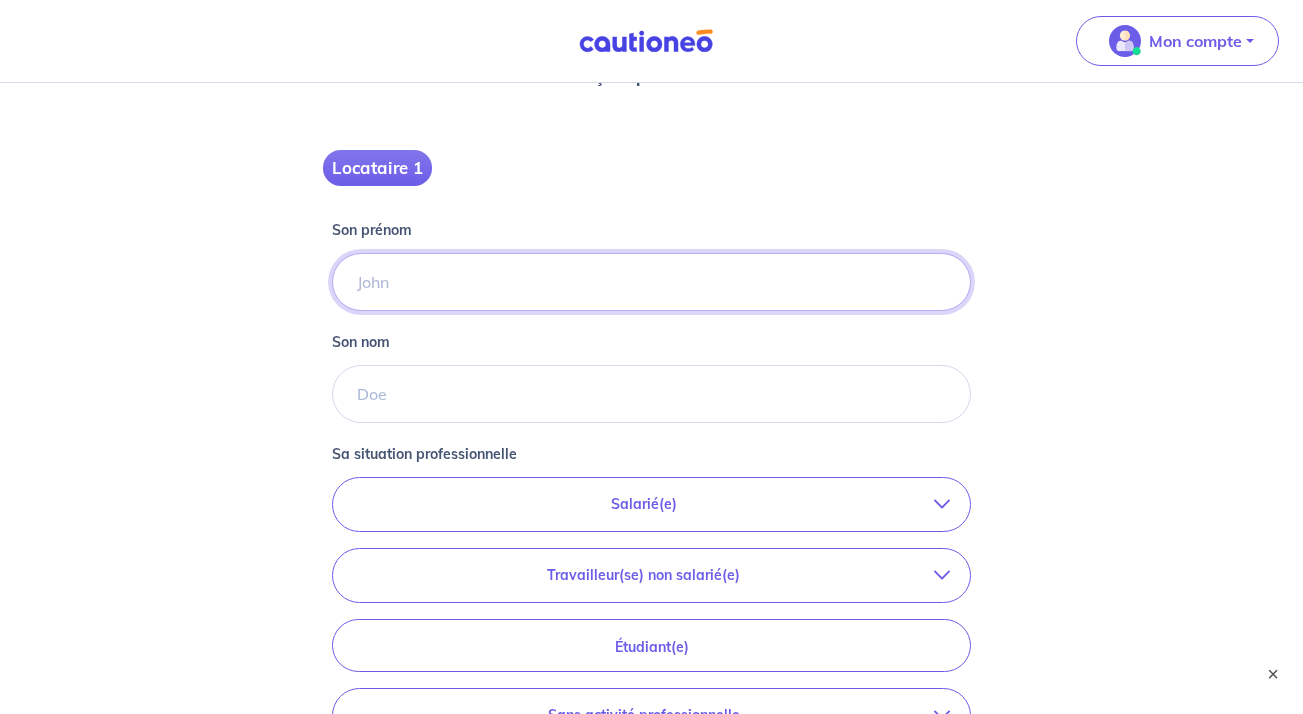 click on "Son prénom" at bounding box center (652, 282) 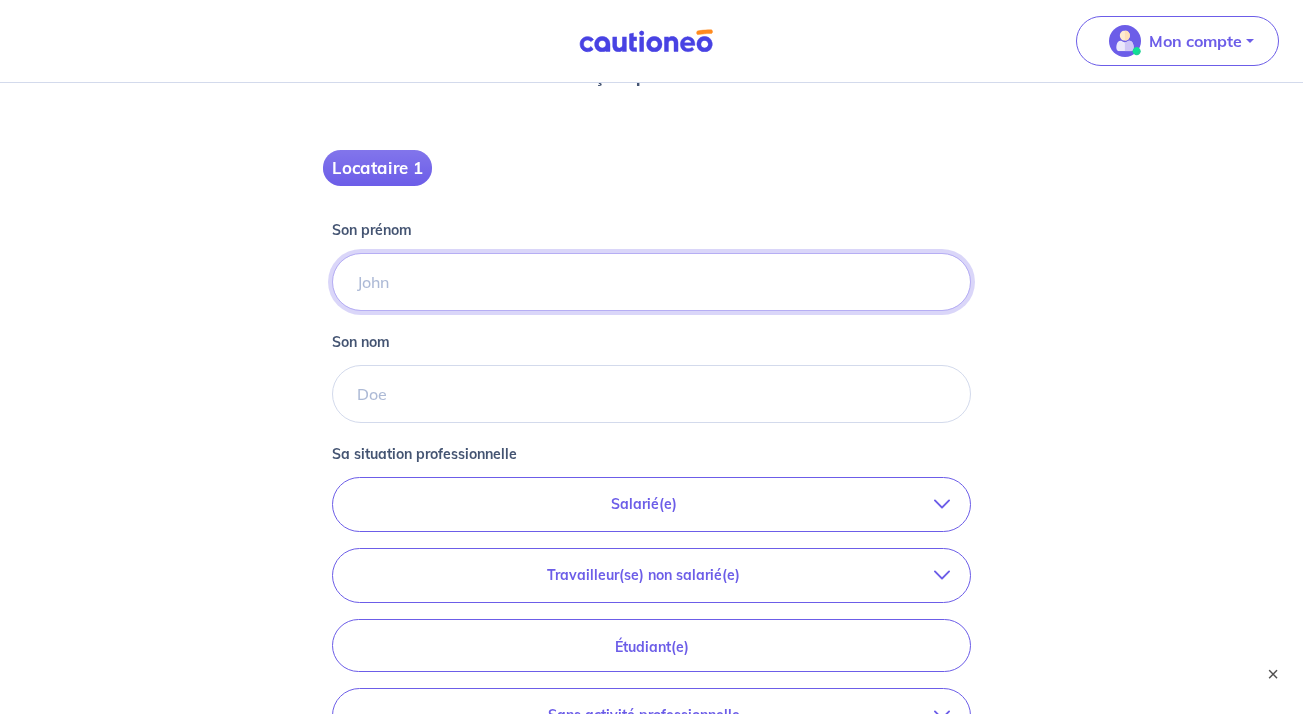 type on "benazza" 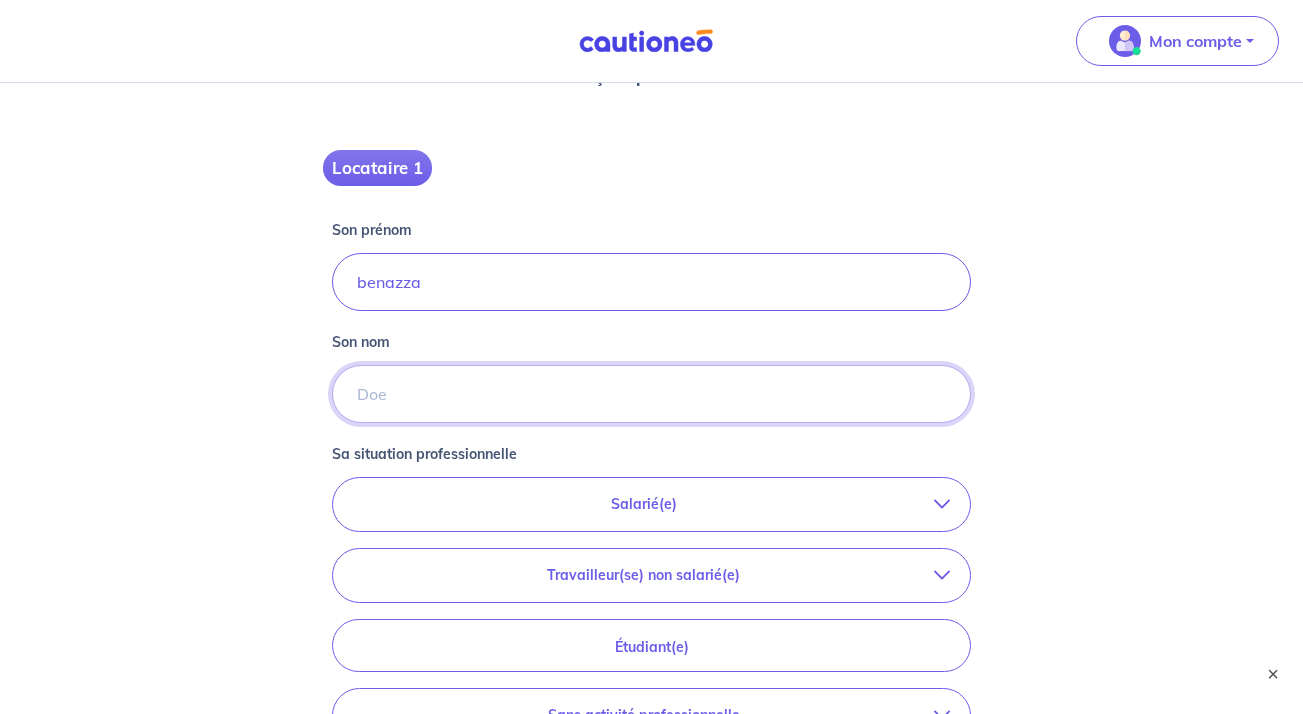 click on "Son nom" at bounding box center (652, 394) 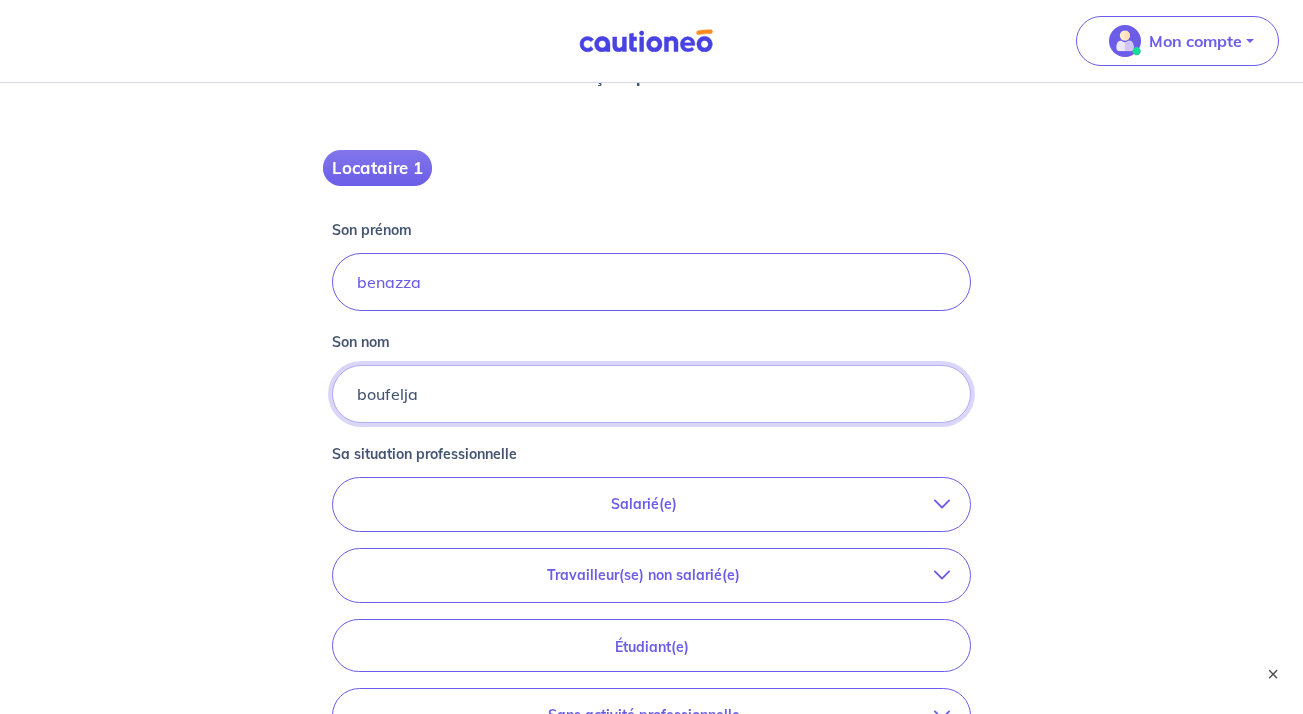 type on "boufelja" 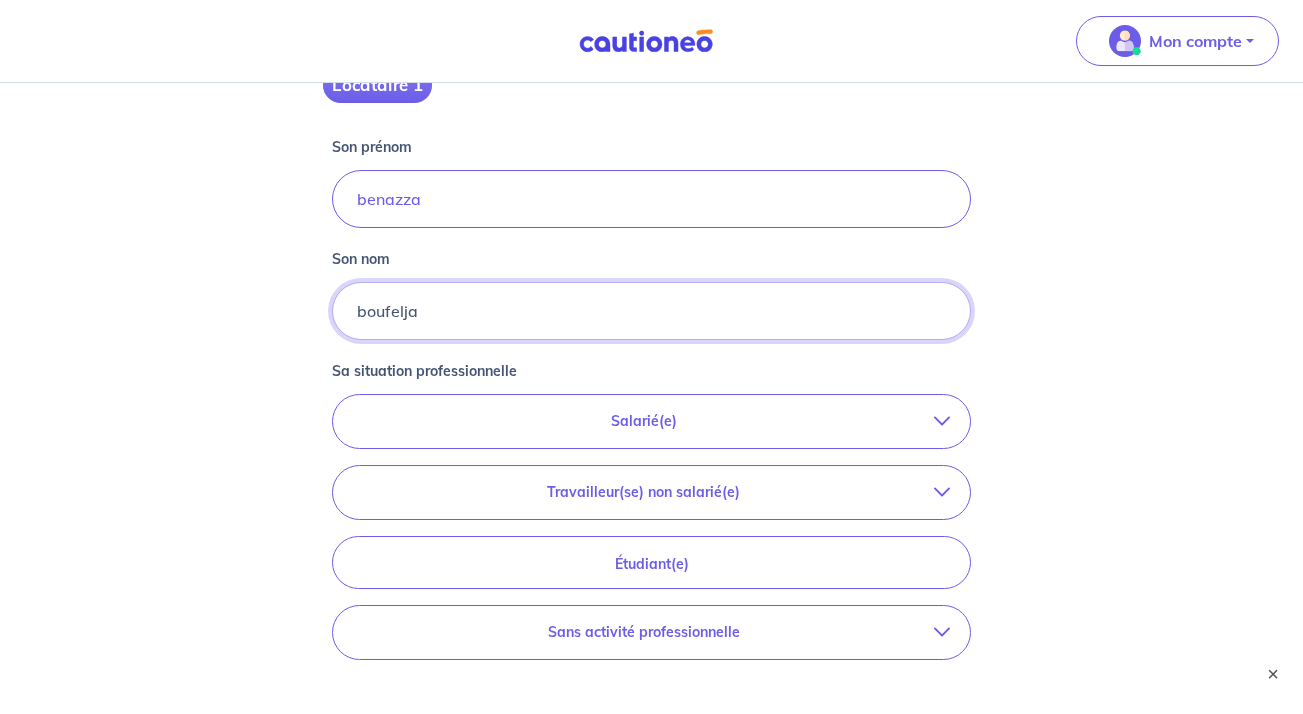 scroll, scrollTop: 382, scrollLeft: 0, axis: vertical 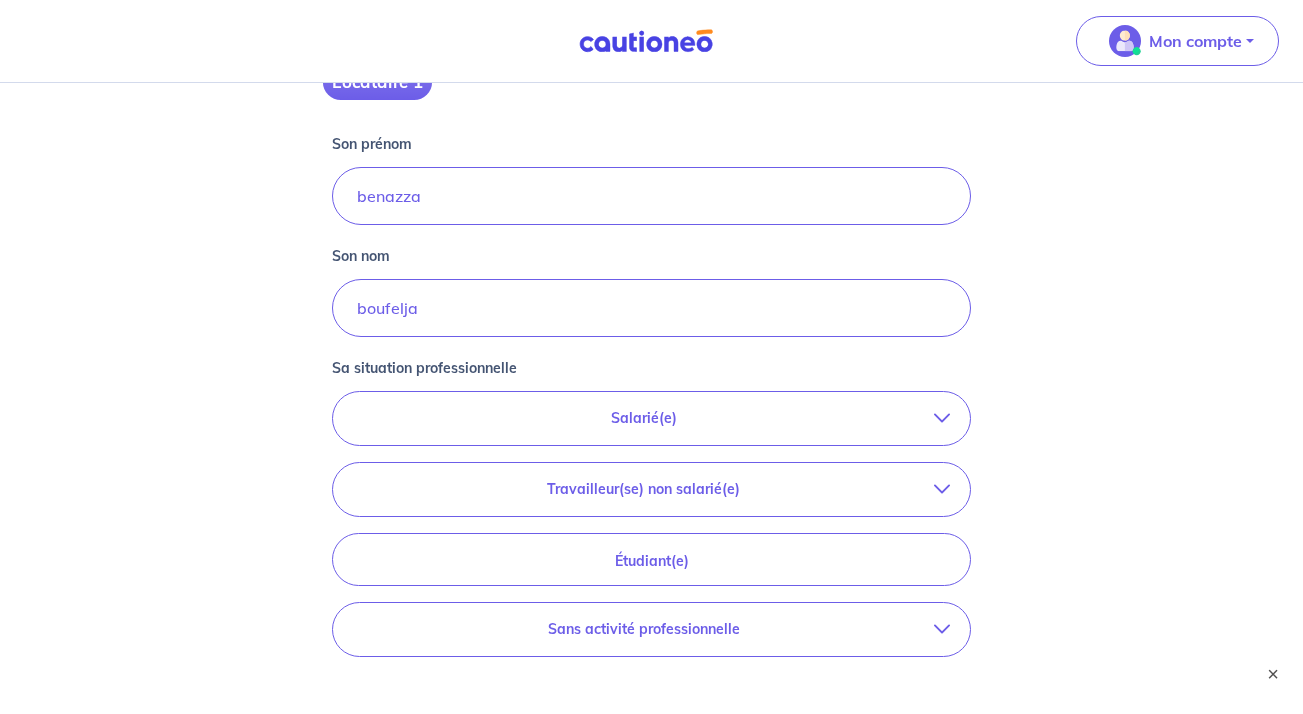 click on "Salarié(e)" at bounding box center [644, 418] 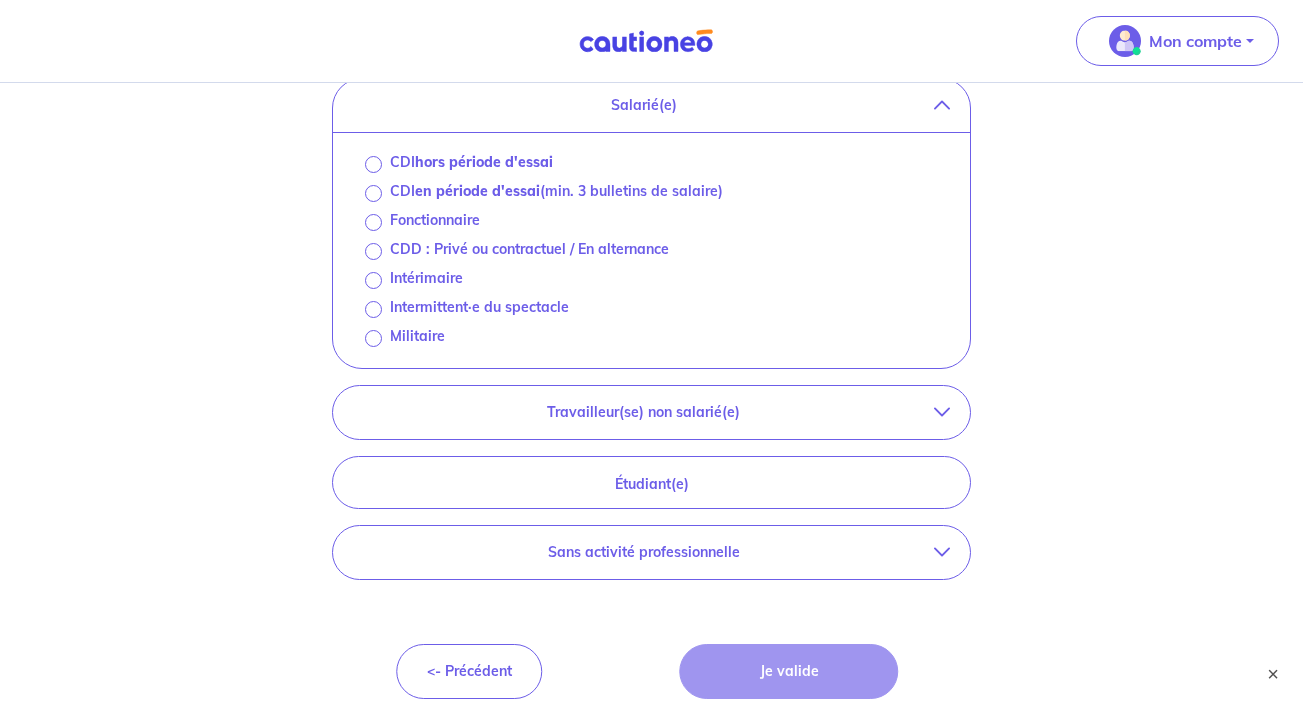 scroll, scrollTop: 700, scrollLeft: 0, axis: vertical 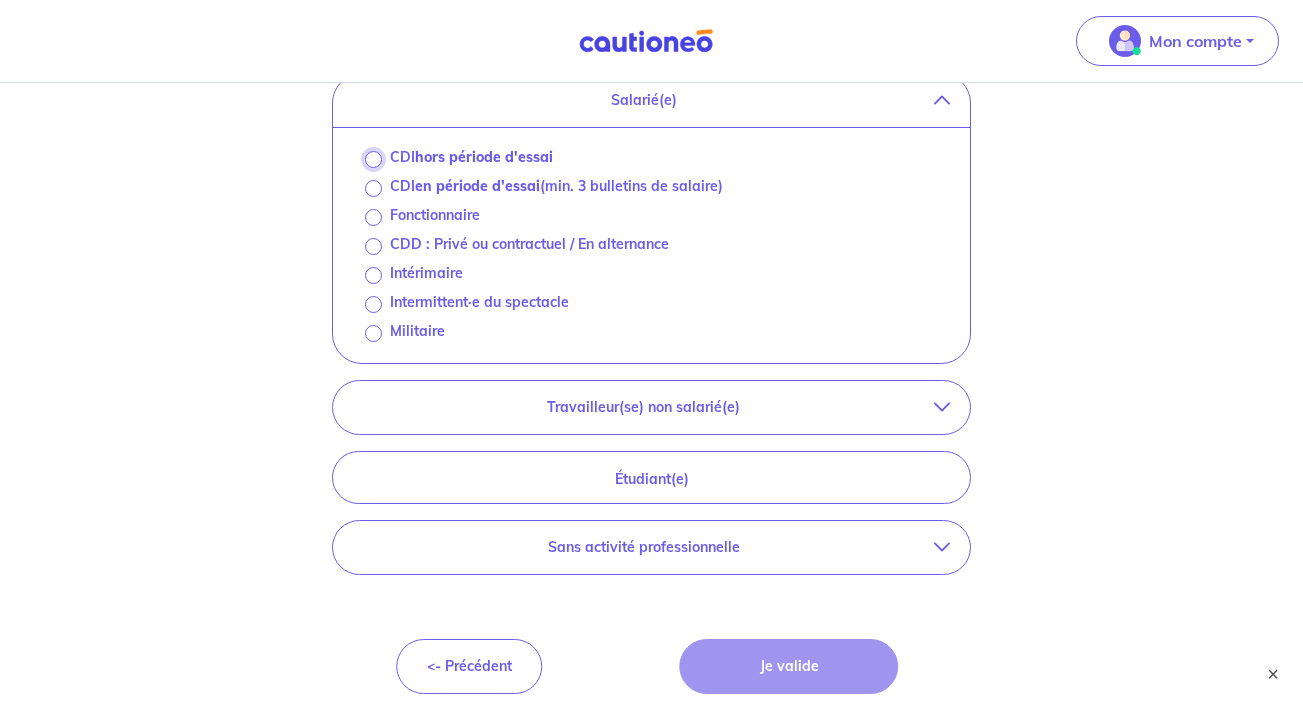 click on "CDI  hors période d'essai" at bounding box center (373, 159) 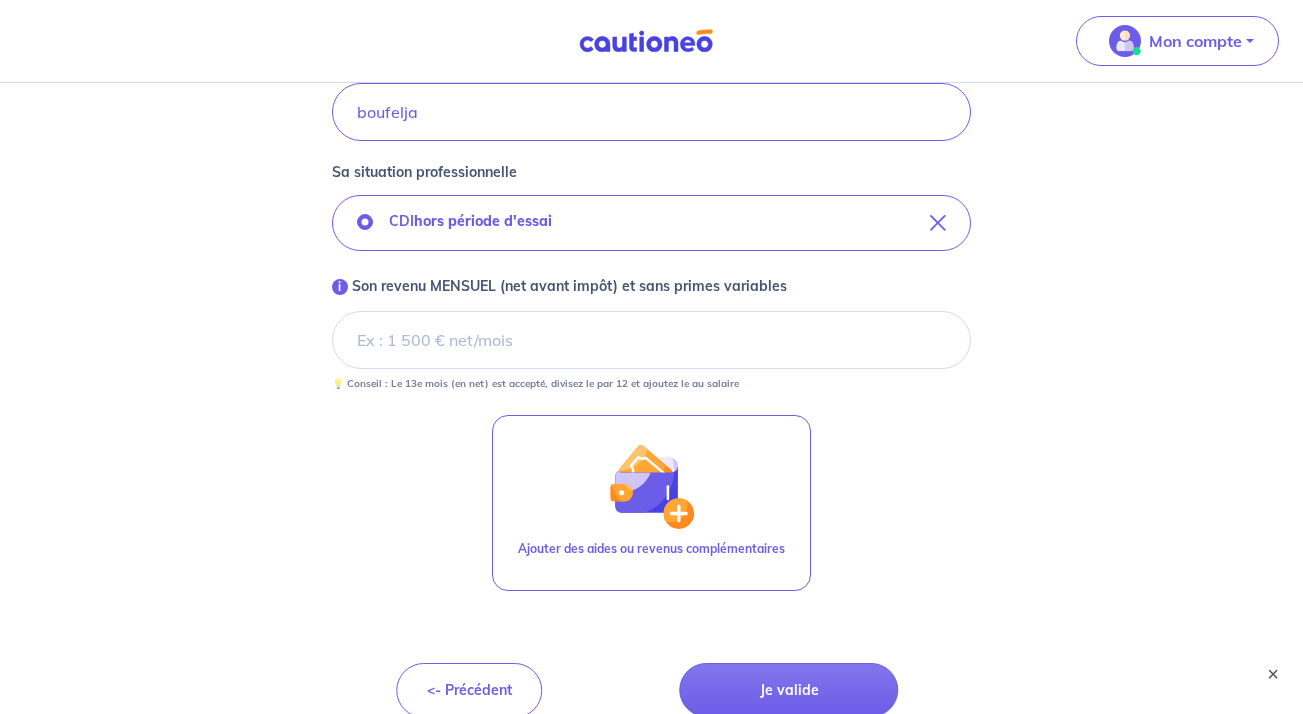 scroll, scrollTop: 623, scrollLeft: 0, axis: vertical 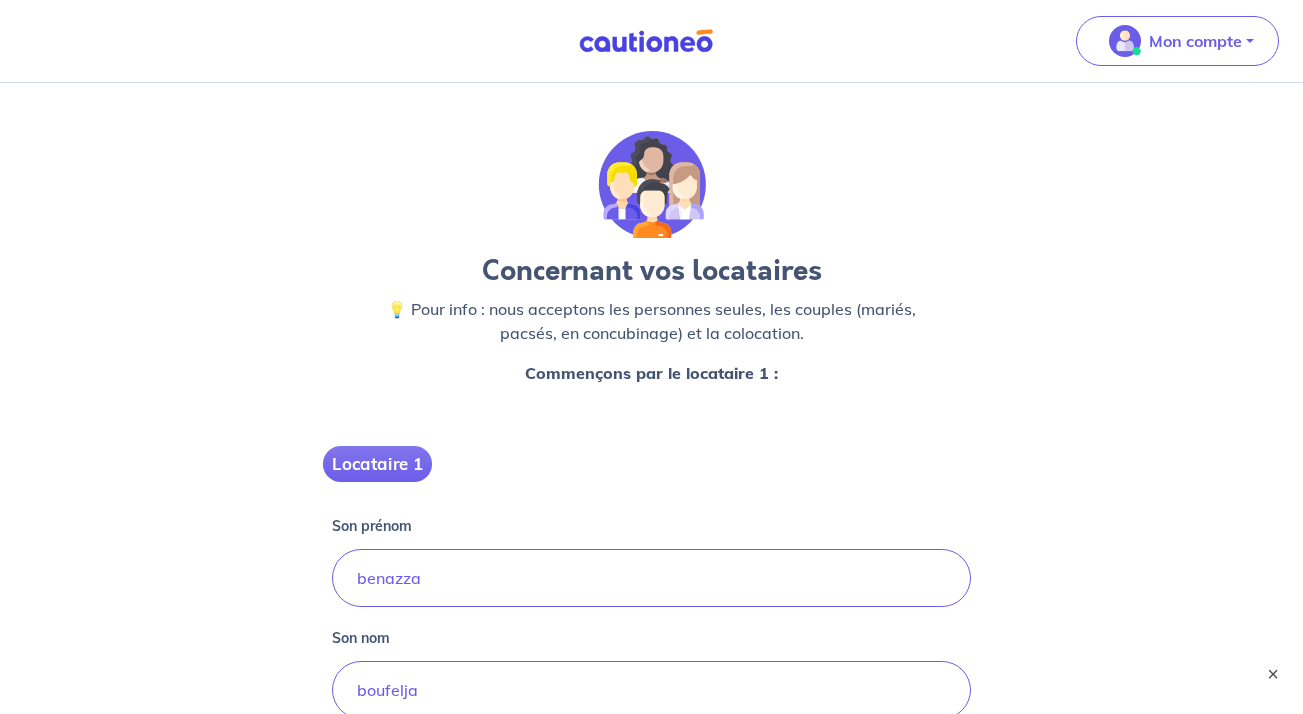 click on "Commençons par le locataire 1 :" at bounding box center [651, 373] 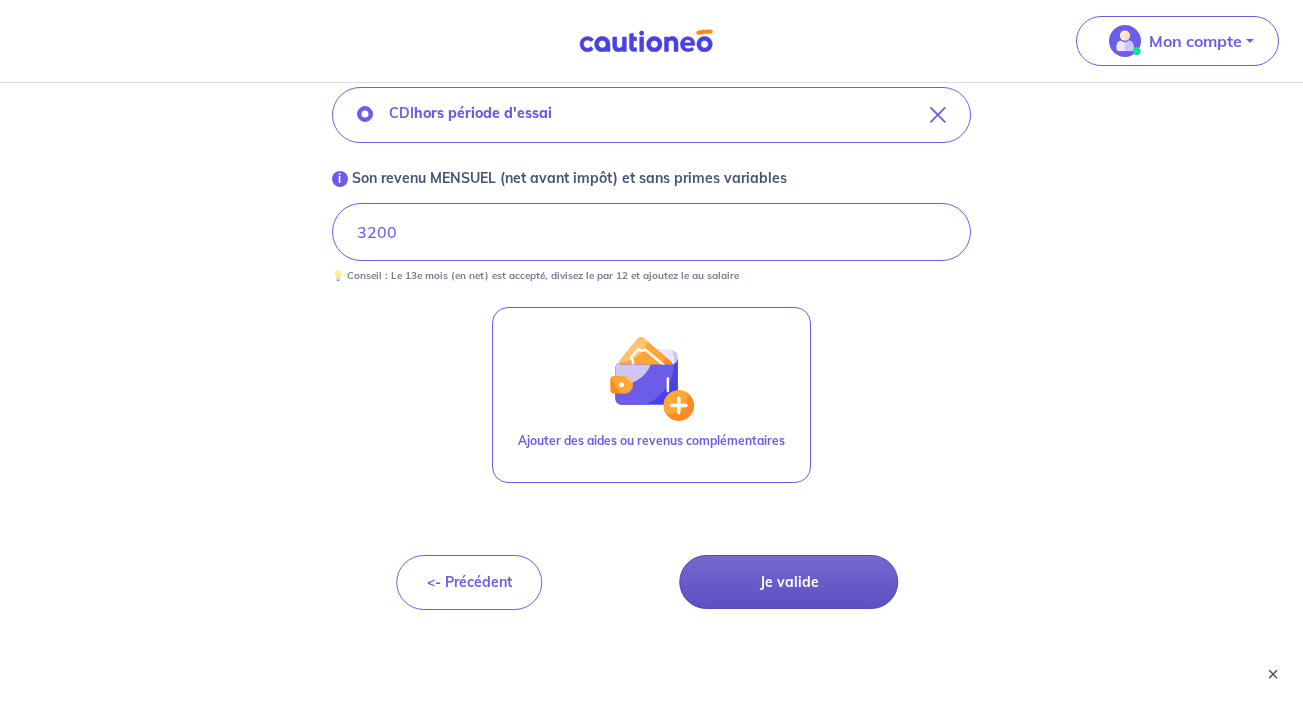 click on "Je valide" at bounding box center (789, 582) 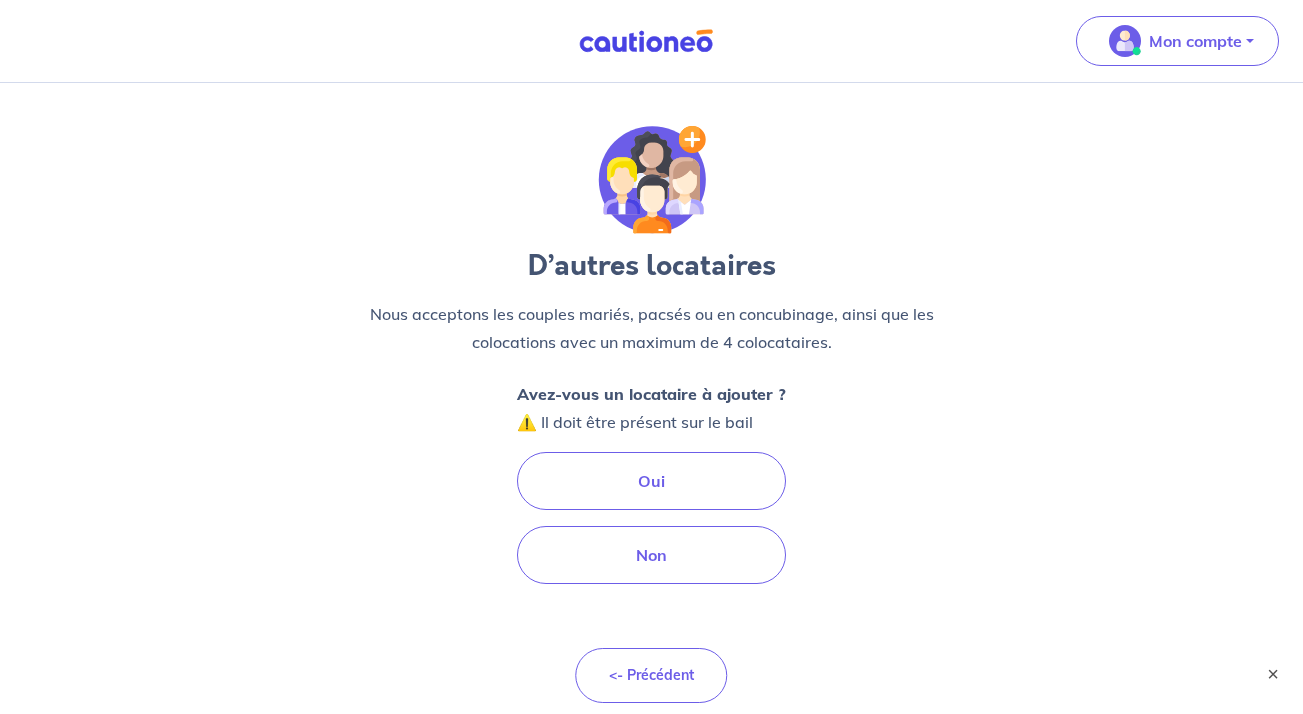 scroll, scrollTop: 0, scrollLeft: 0, axis: both 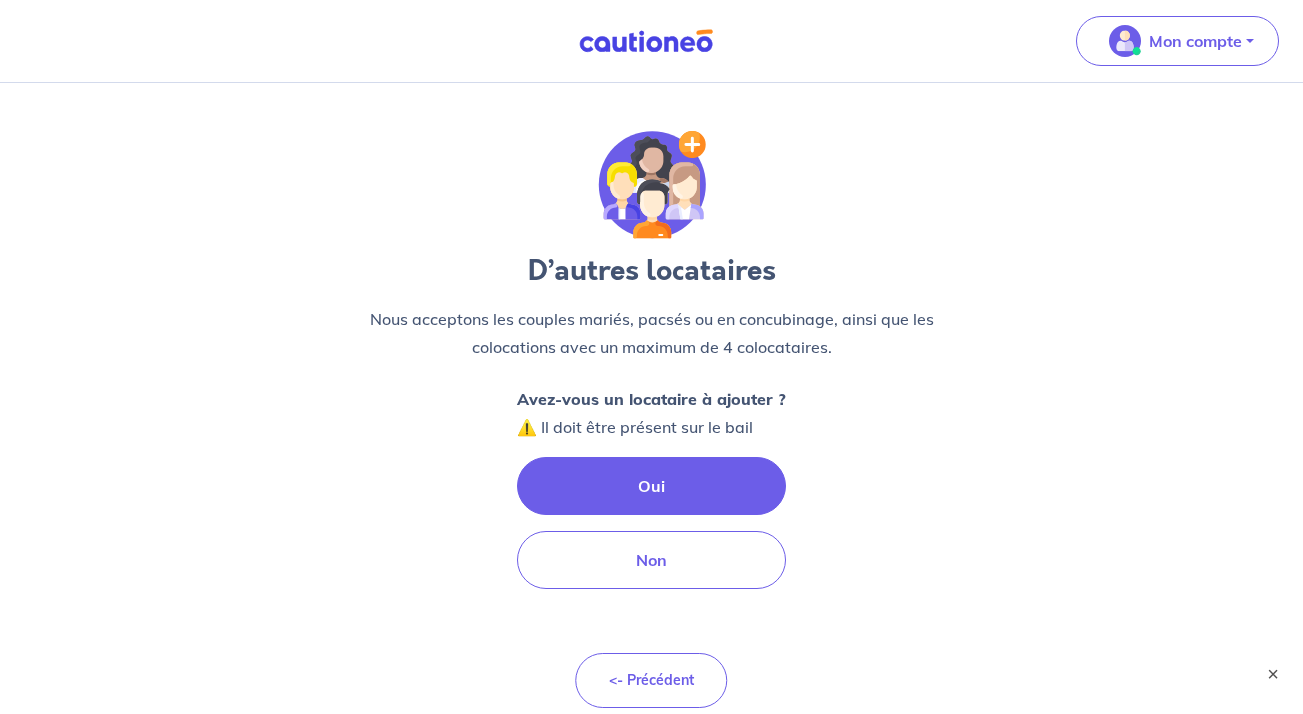 click on "Oui" at bounding box center (651, 486) 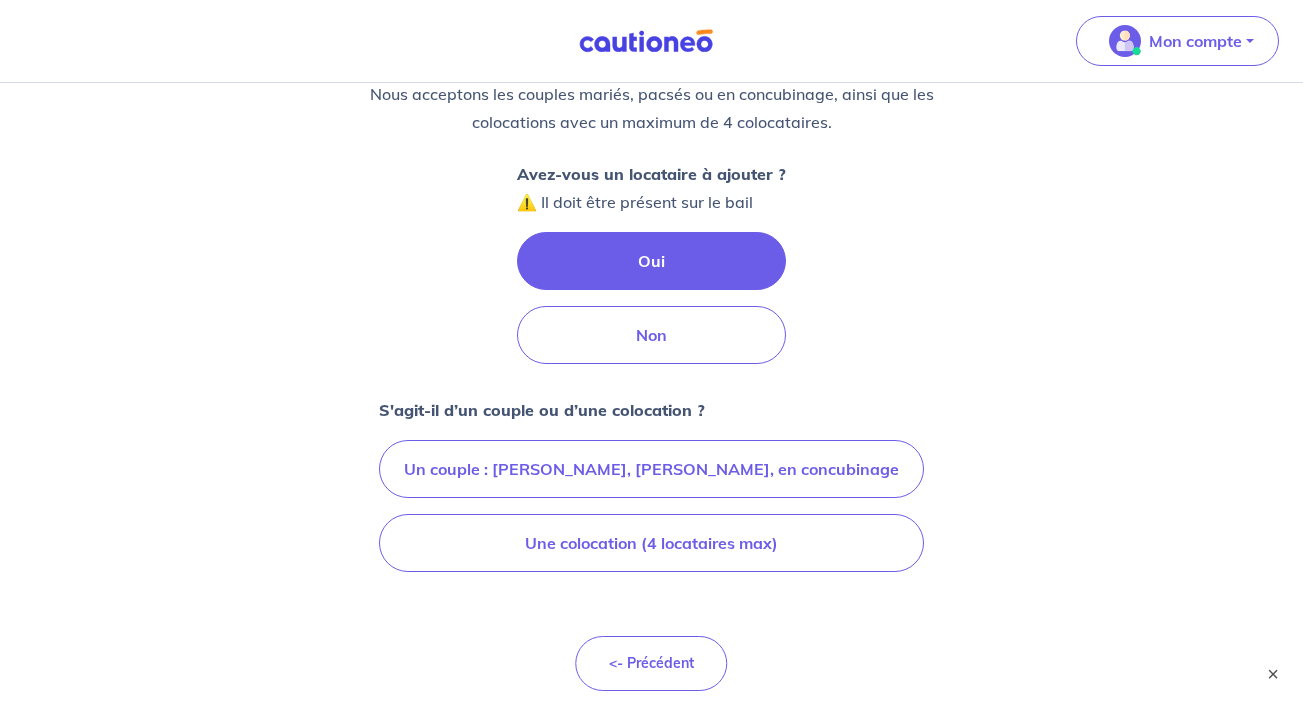 scroll, scrollTop: 306, scrollLeft: 0, axis: vertical 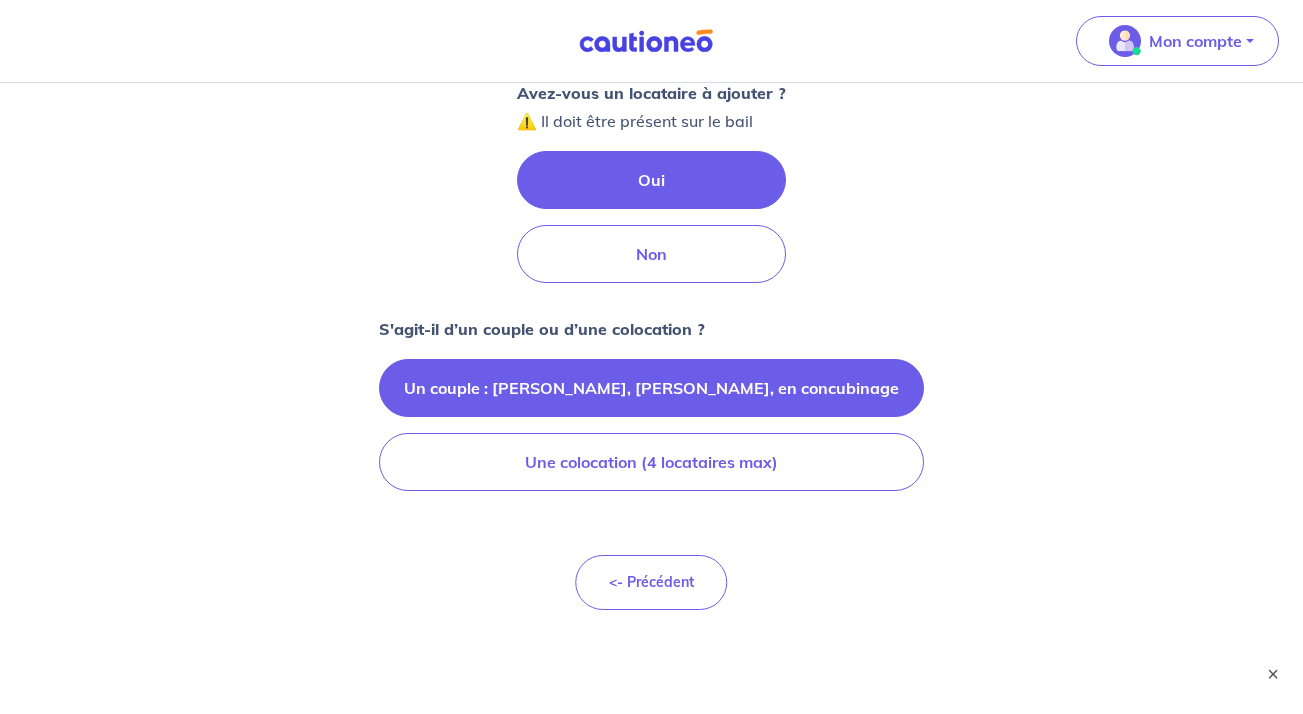 click on "Un couple : marié, pacsé, en concubinage" at bounding box center [651, 388] 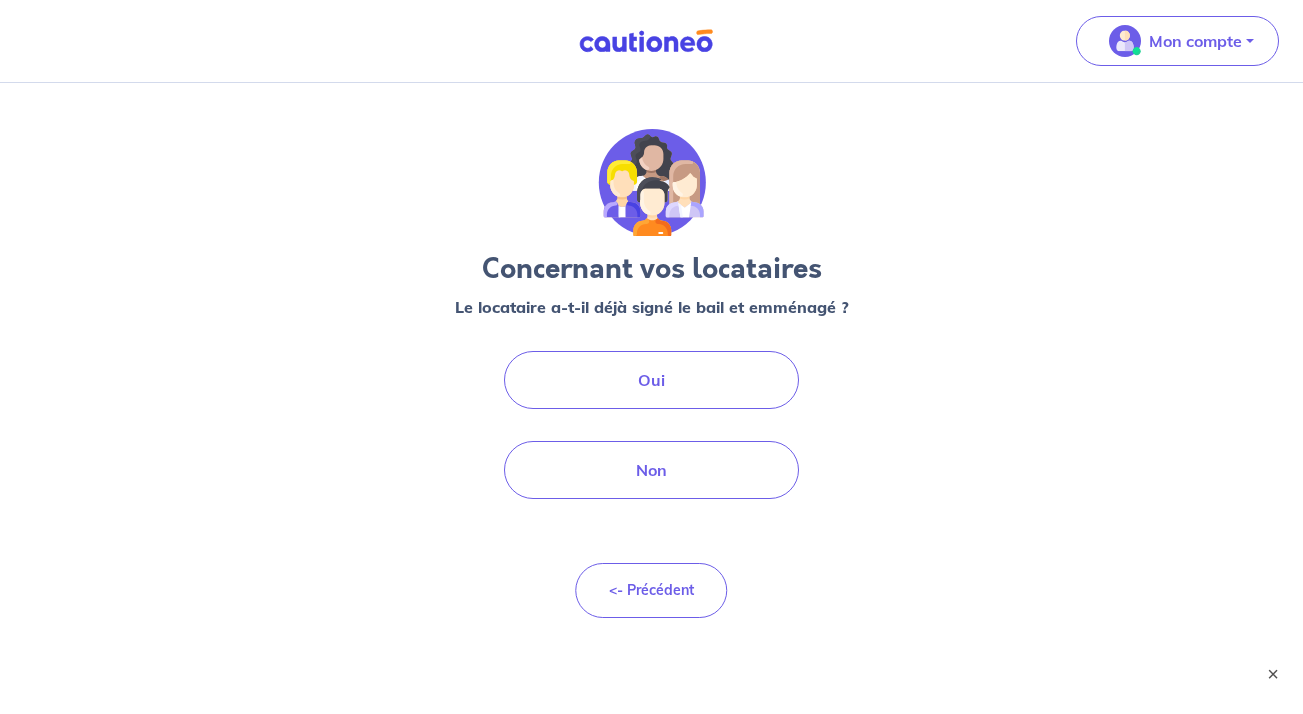 scroll, scrollTop: 0, scrollLeft: 0, axis: both 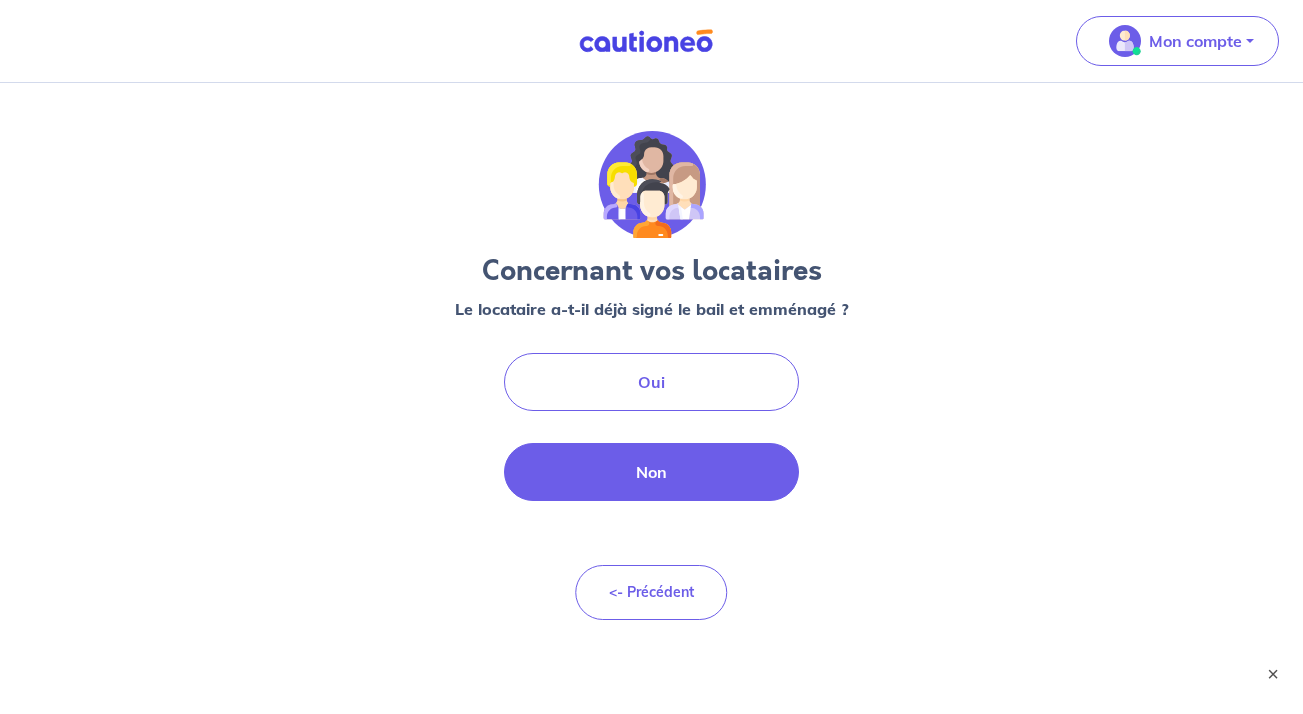 click on "Non" at bounding box center (652, 472) 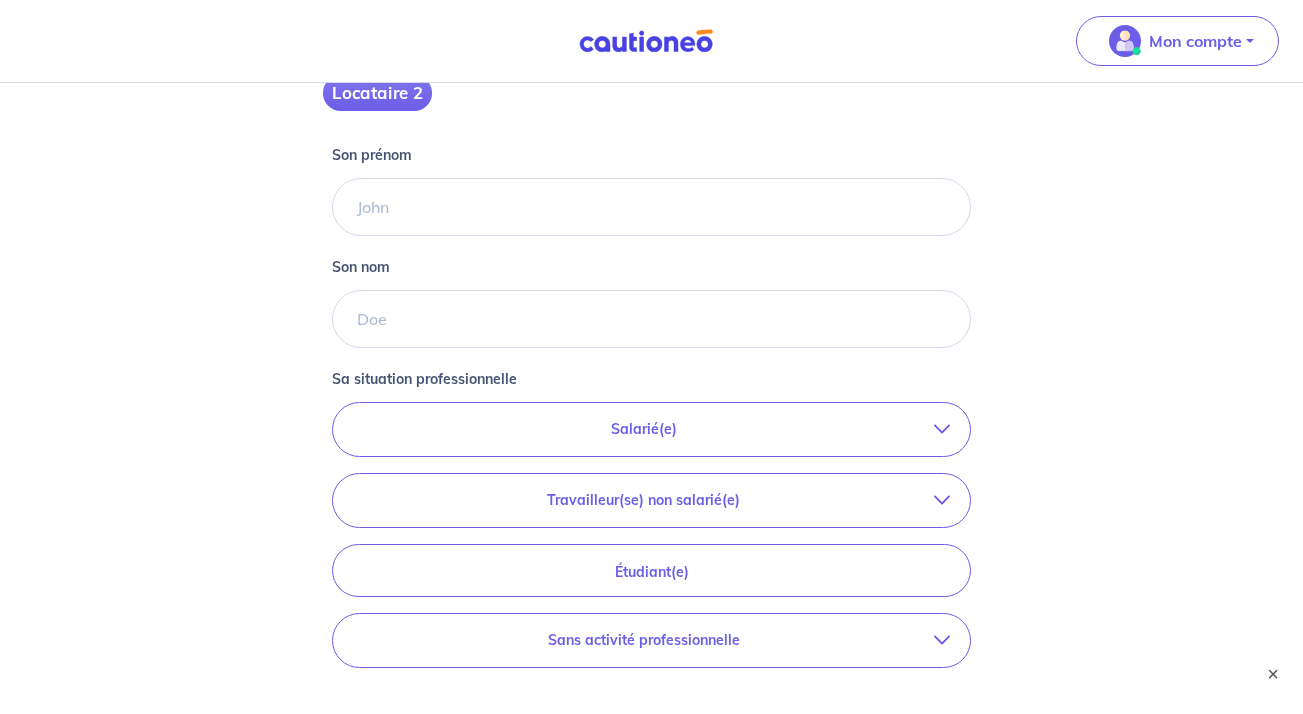 scroll, scrollTop: 276, scrollLeft: 0, axis: vertical 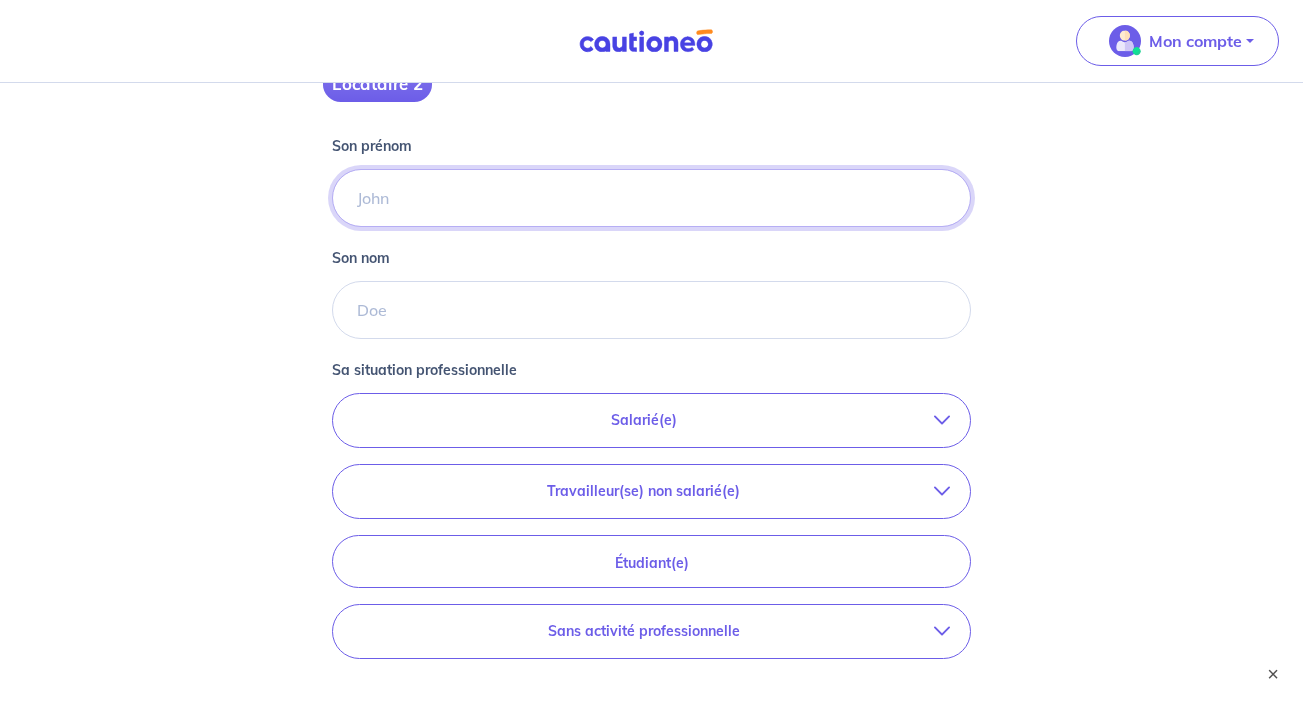 click on "Son prénom" at bounding box center (652, 198) 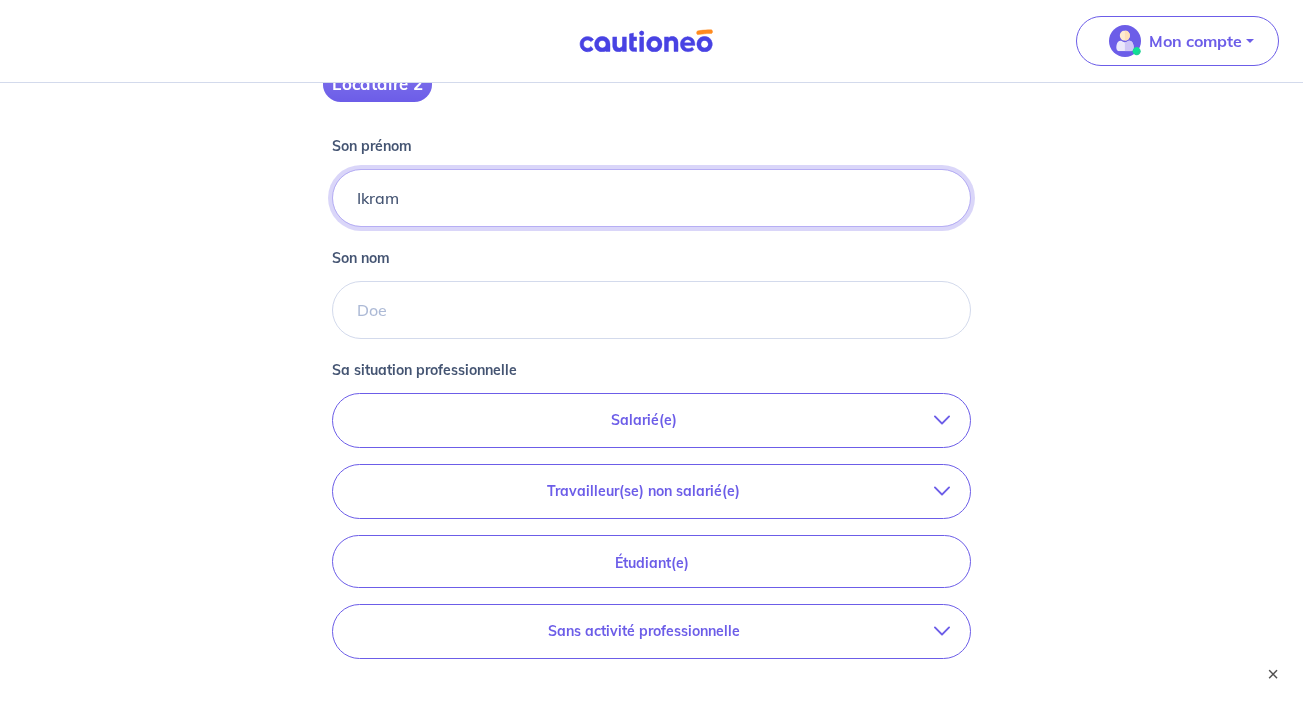 type on "Ikram" 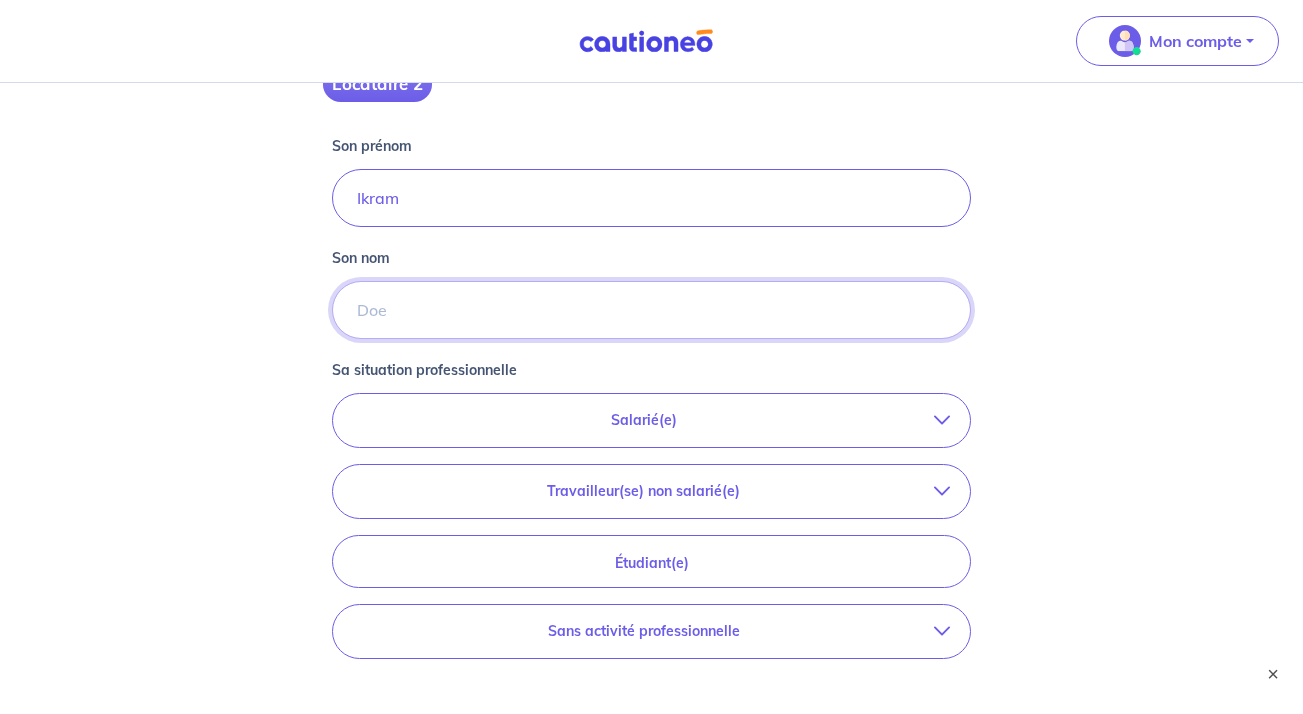click on "Son nom" at bounding box center (652, 310) 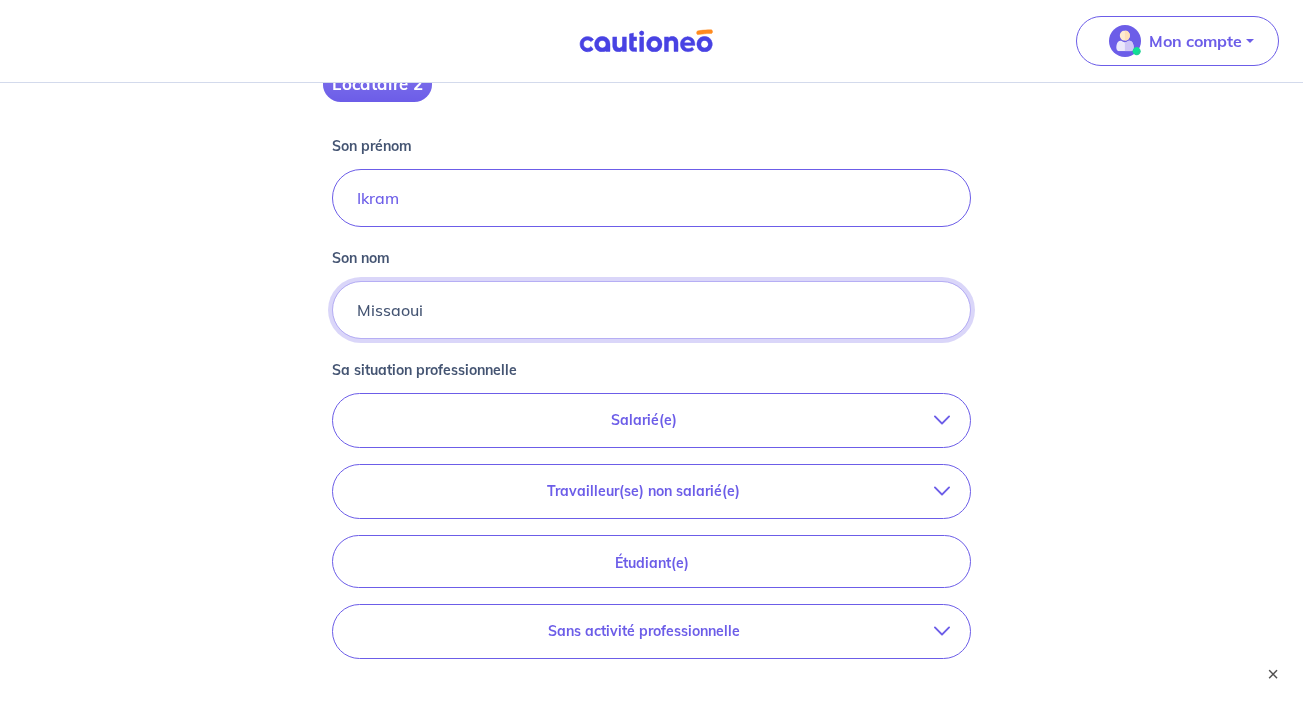 type on "Missaoui" 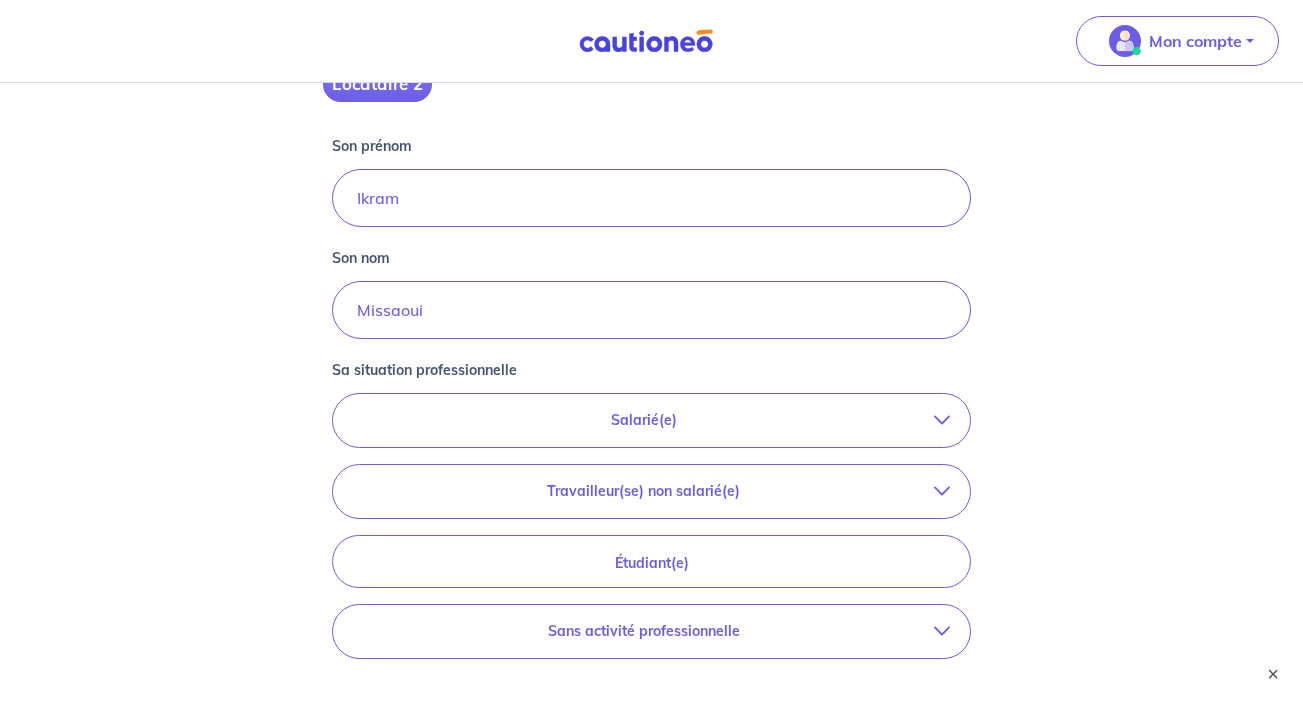 click on "Salarié(e)" at bounding box center (644, 420) 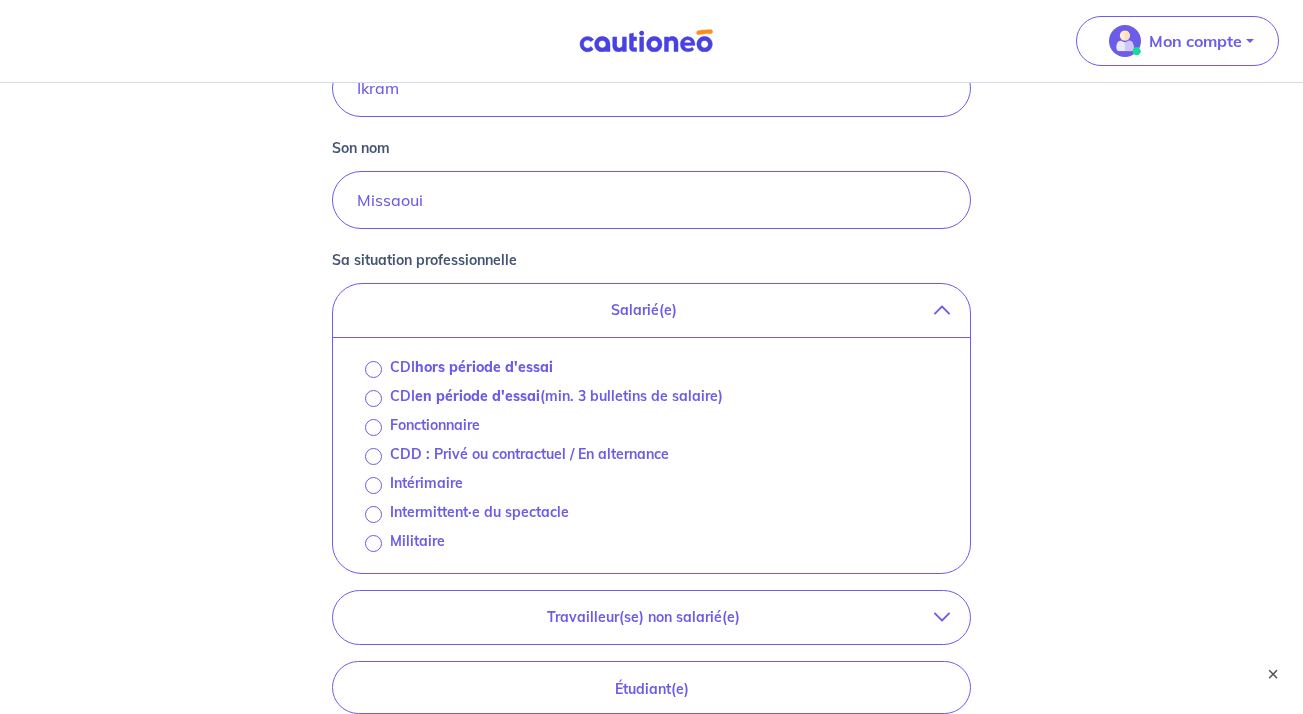 scroll, scrollTop: 417, scrollLeft: 0, axis: vertical 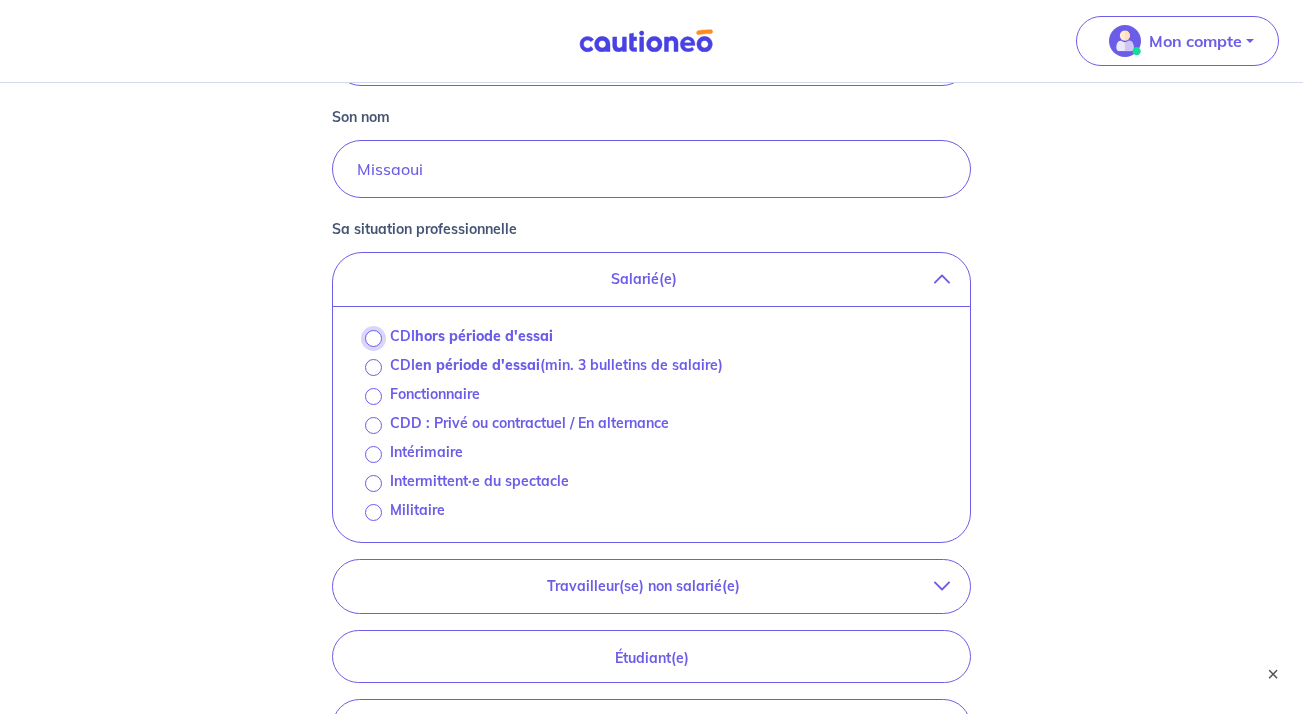 click on "CDI  hors période d'essai" at bounding box center [373, 338] 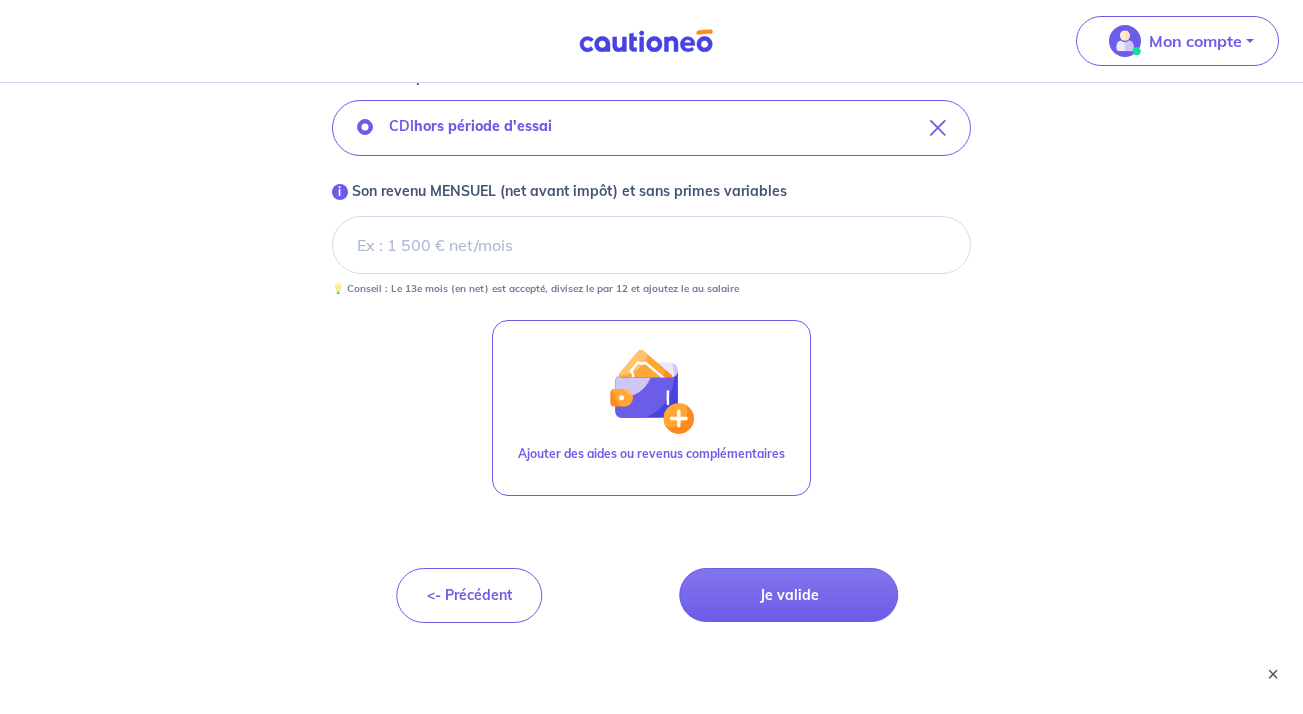 scroll, scrollTop: 551, scrollLeft: 0, axis: vertical 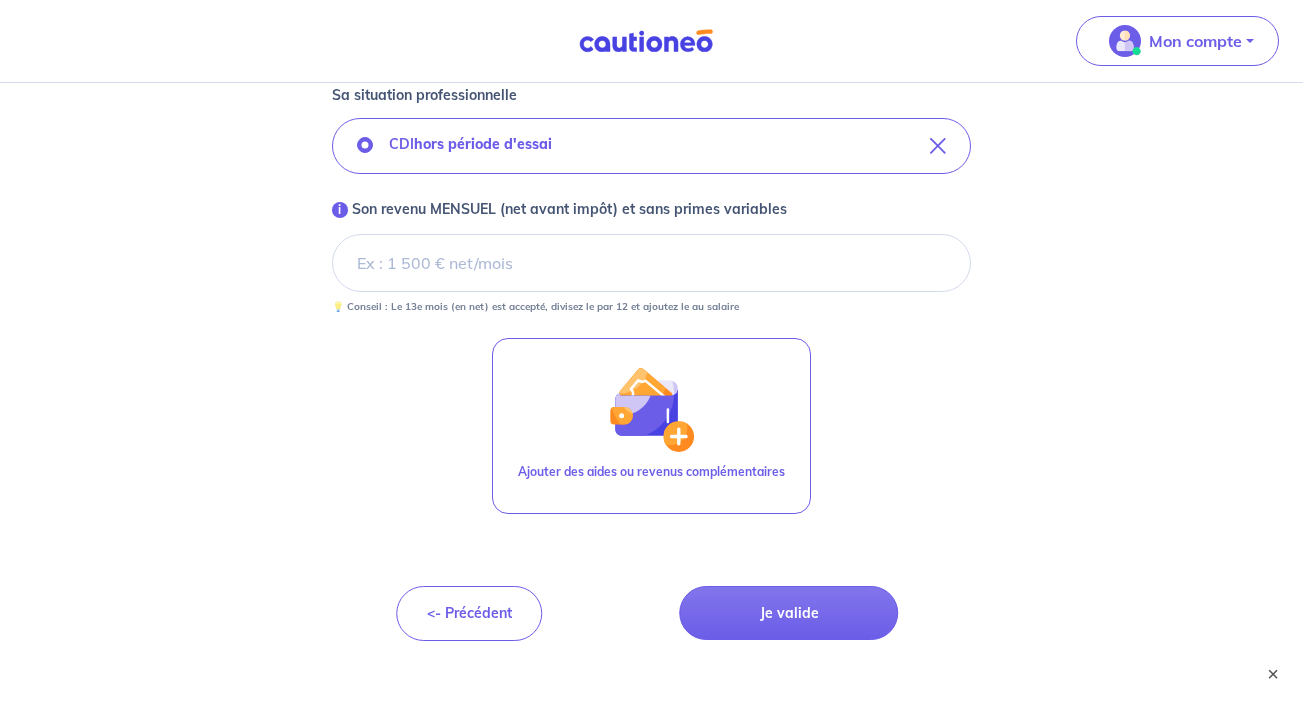 click on "i Son revenu MENSUEL (net avant impôt) et sans primes variables" at bounding box center [652, 263] 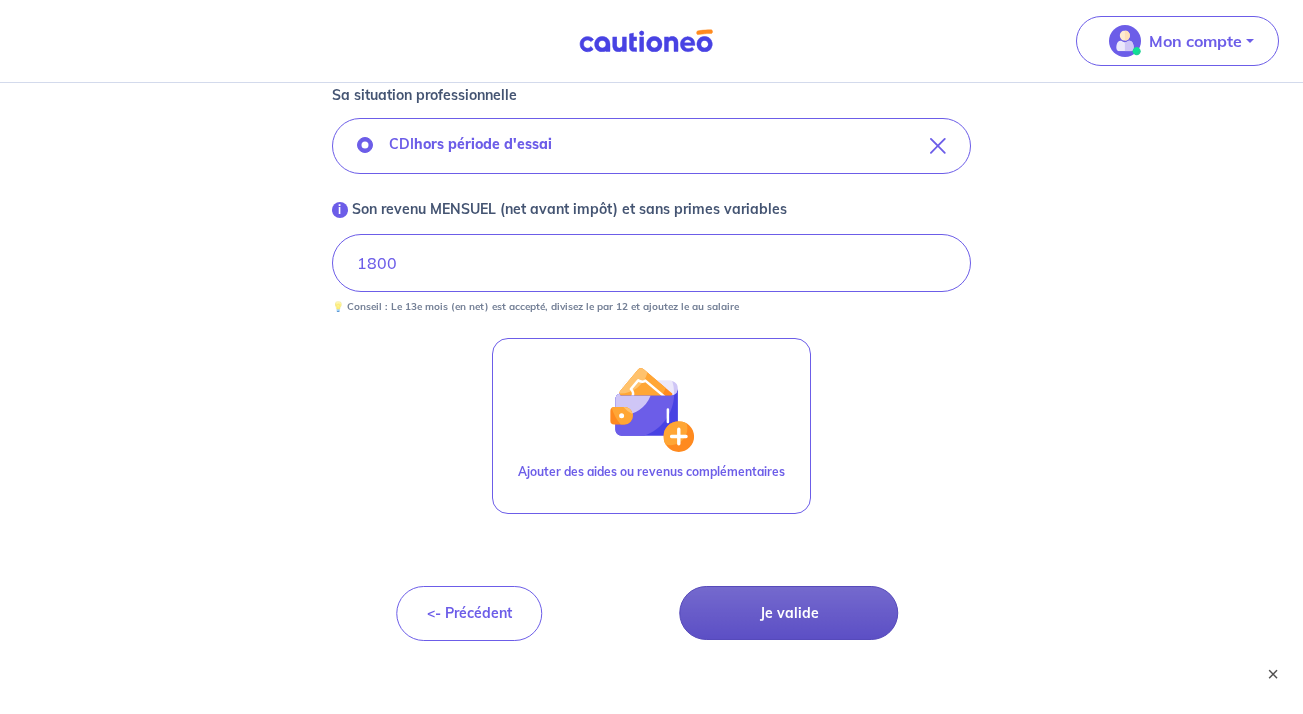 click on "Je valide" at bounding box center (789, 613) 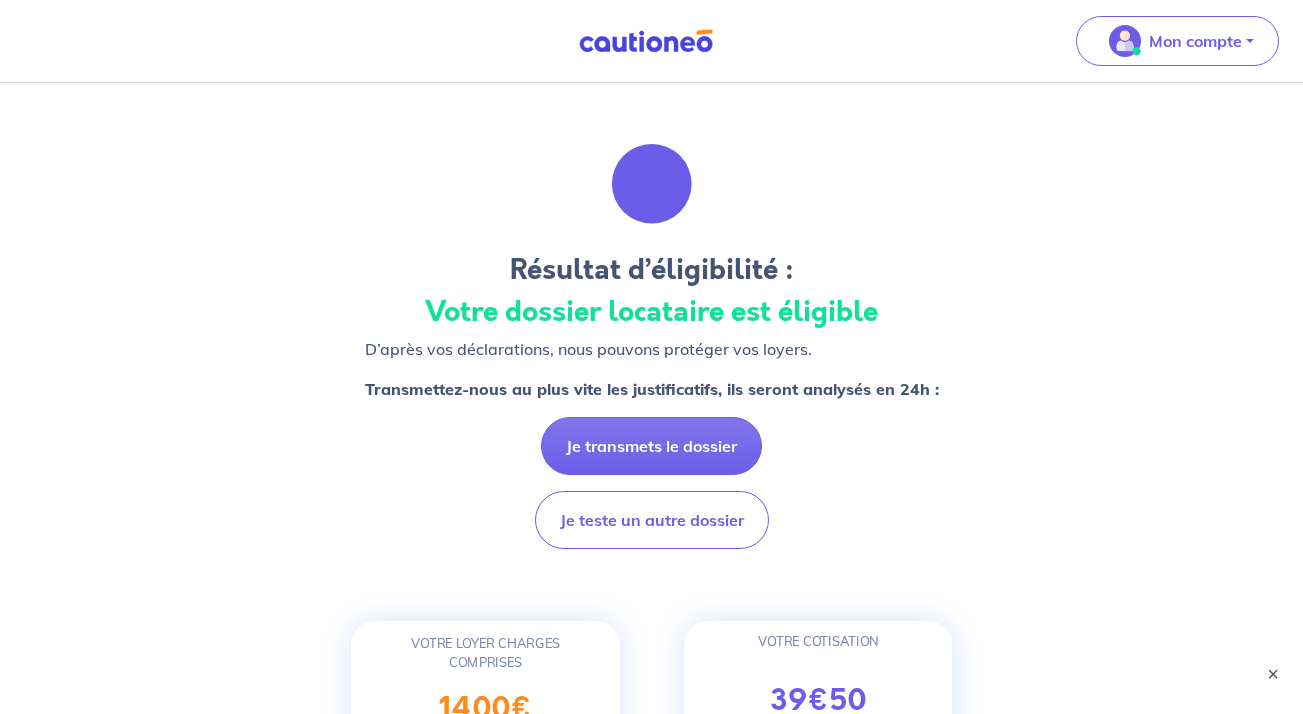 scroll, scrollTop: 0, scrollLeft: 0, axis: both 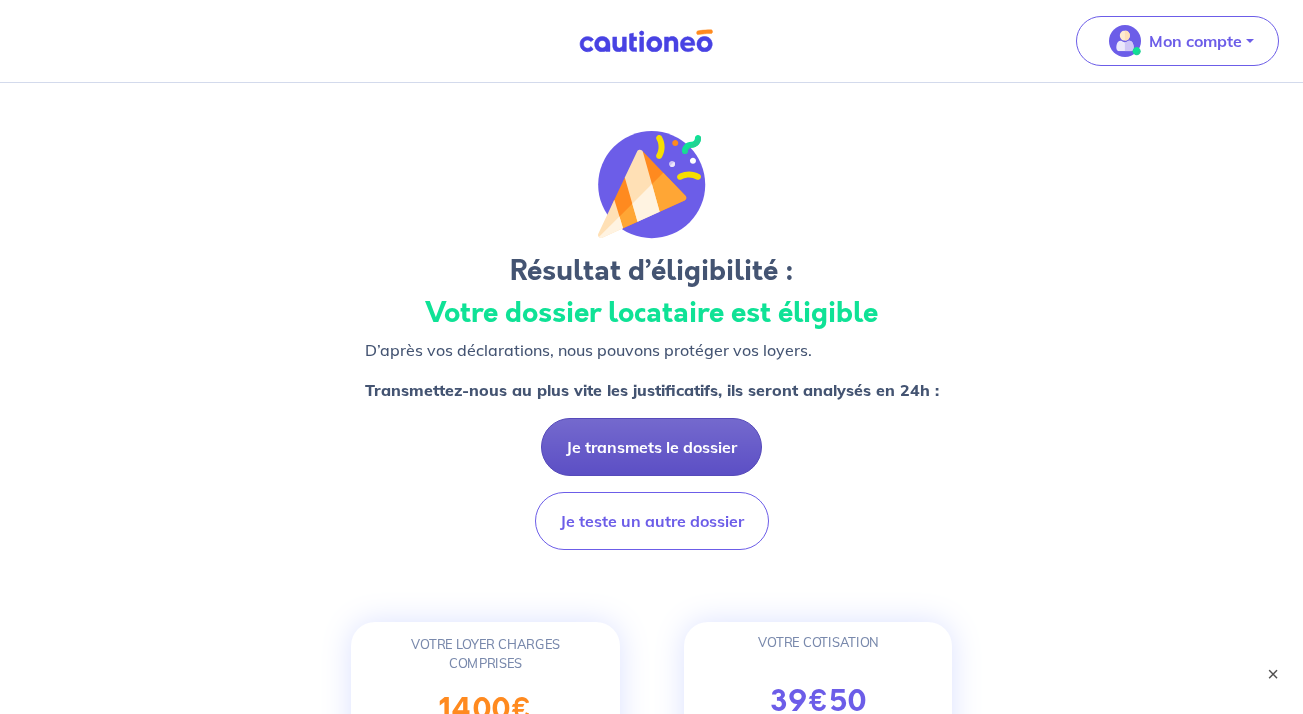 click on "Je transmets le dossier" at bounding box center (651, 447) 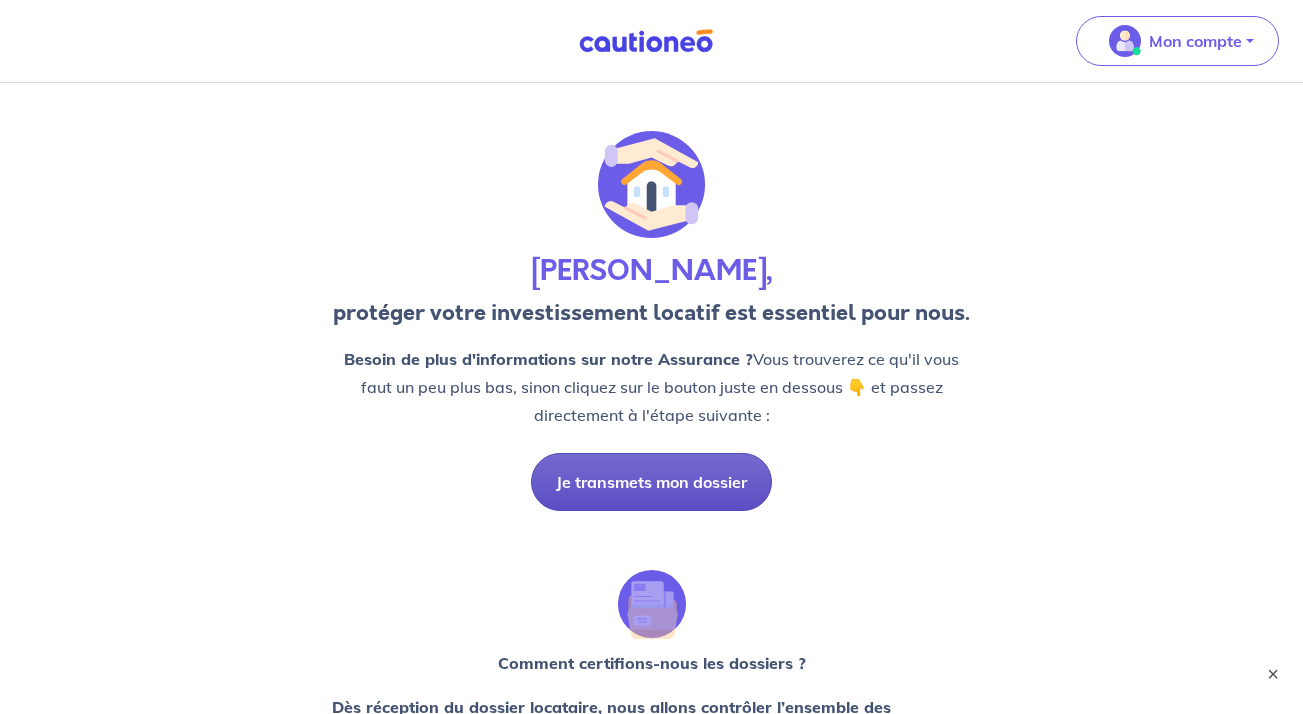 click on "Je transmets mon dossier" at bounding box center (651, 482) 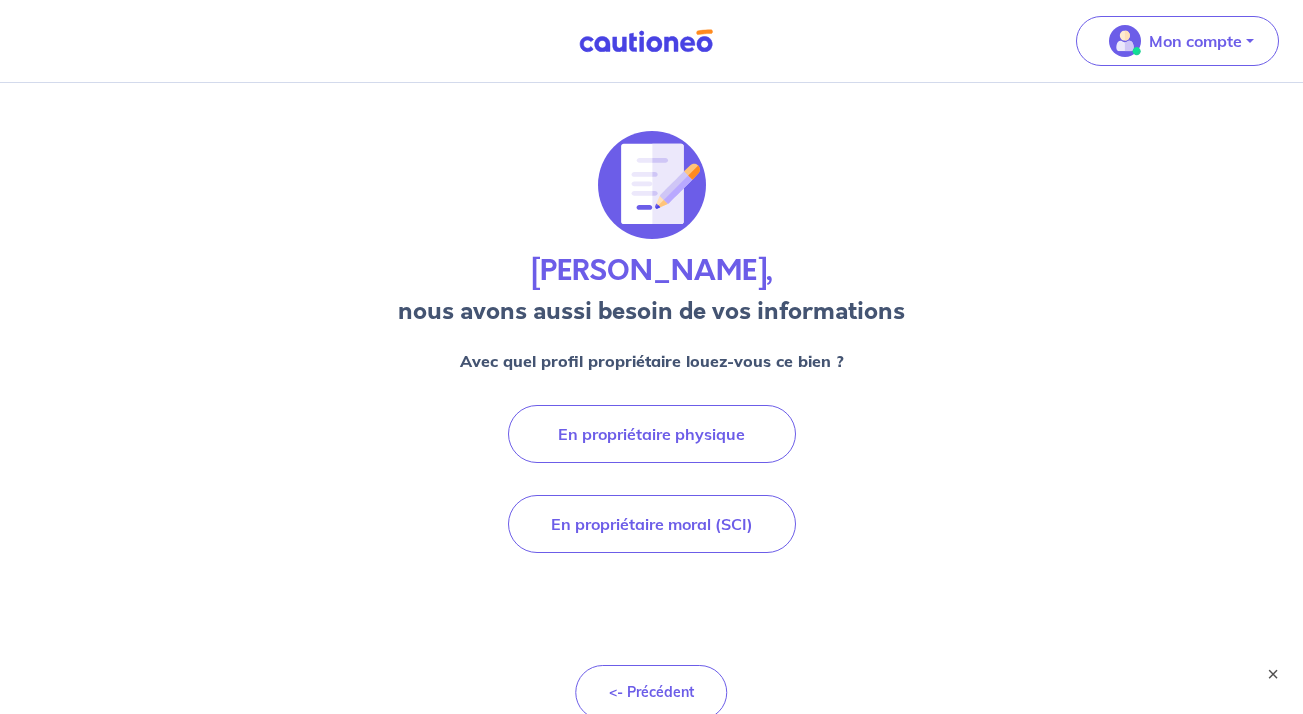 scroll, scrollTop: 111, scrollLeft: 0, axis: vertical 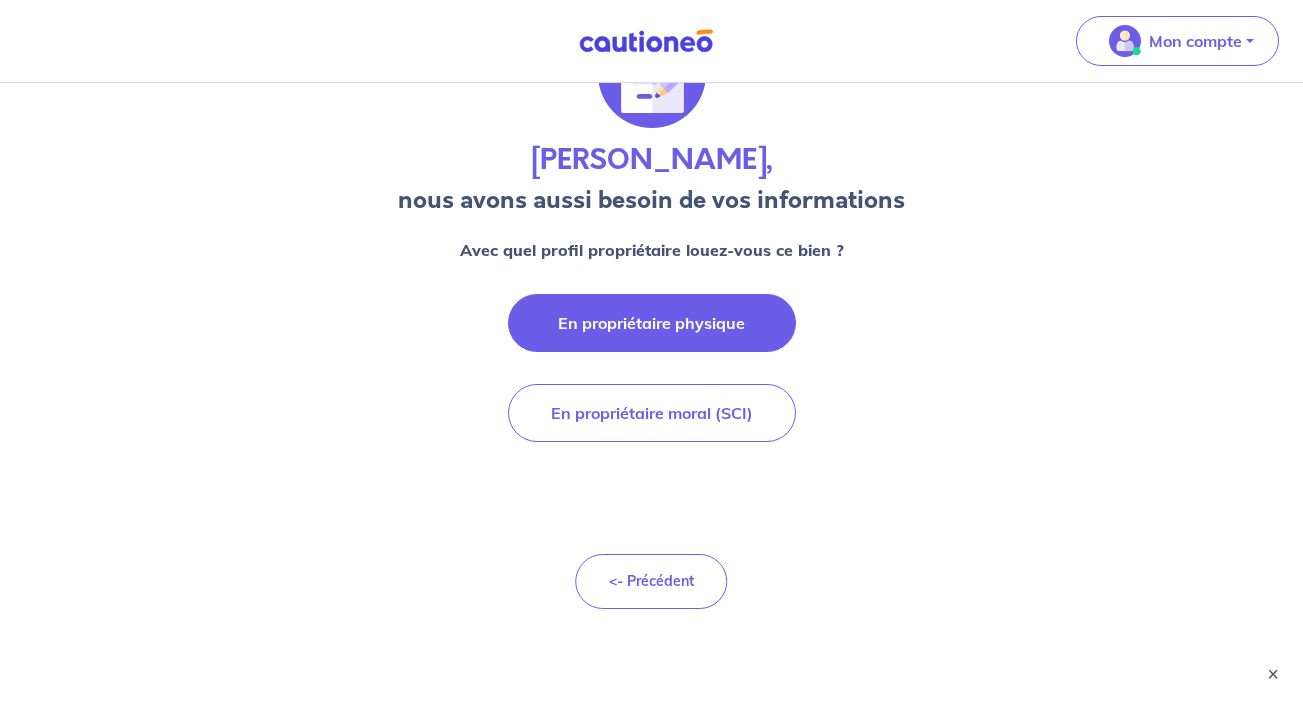 click on "En propriétaire physique" at bounding box center [652, 323] 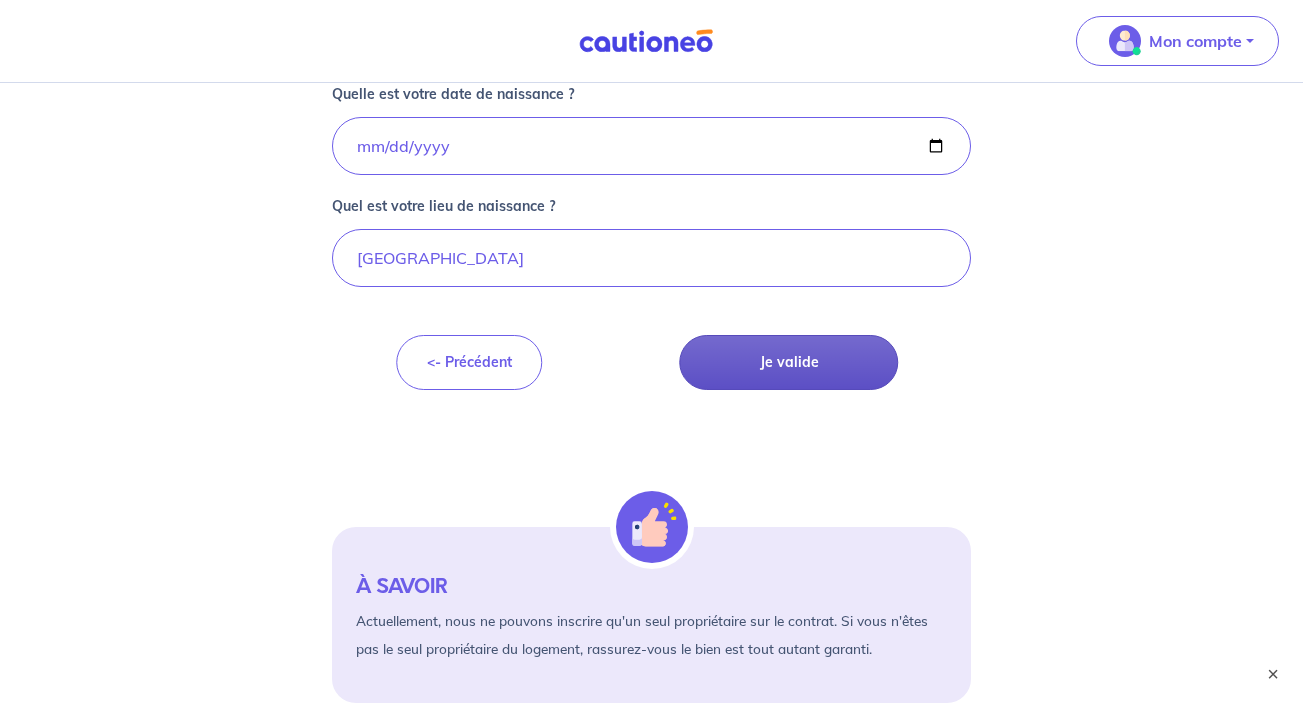 click on "Je valide" at bounding box center (789, 362) 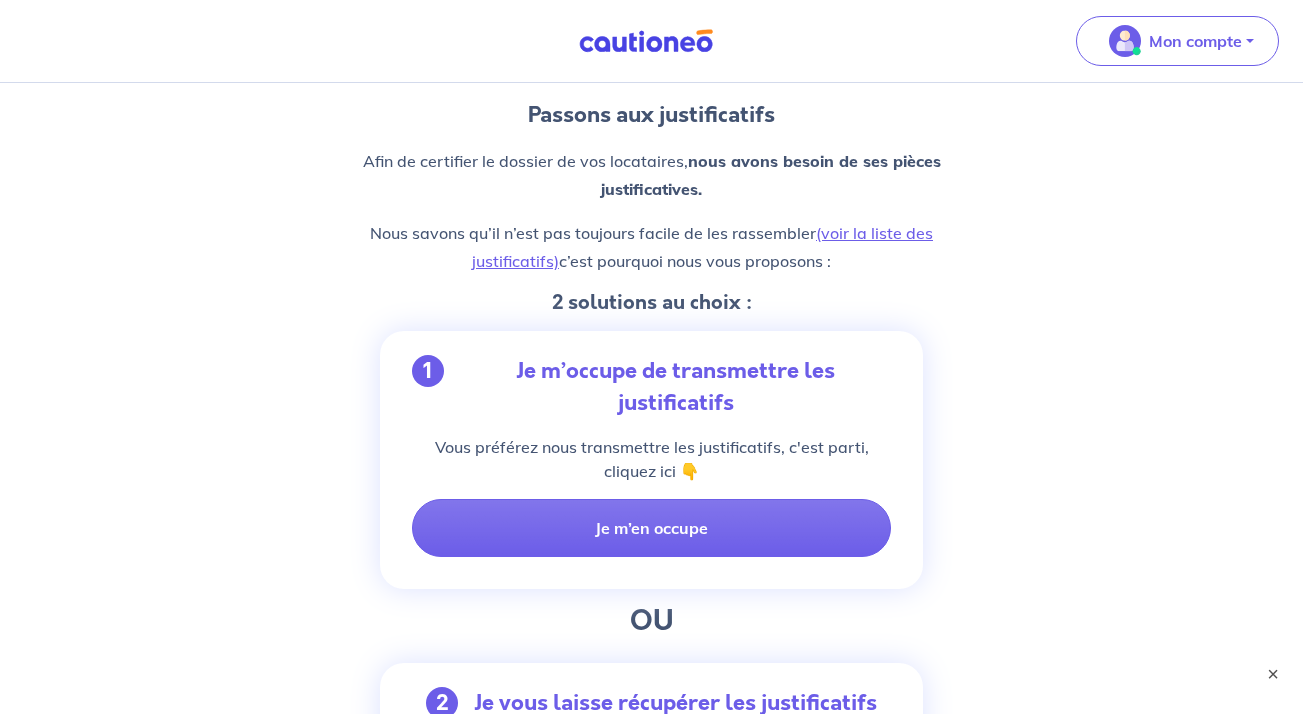 scroll, scrollTop: 239, scrollLeft: 0, axis: vertical 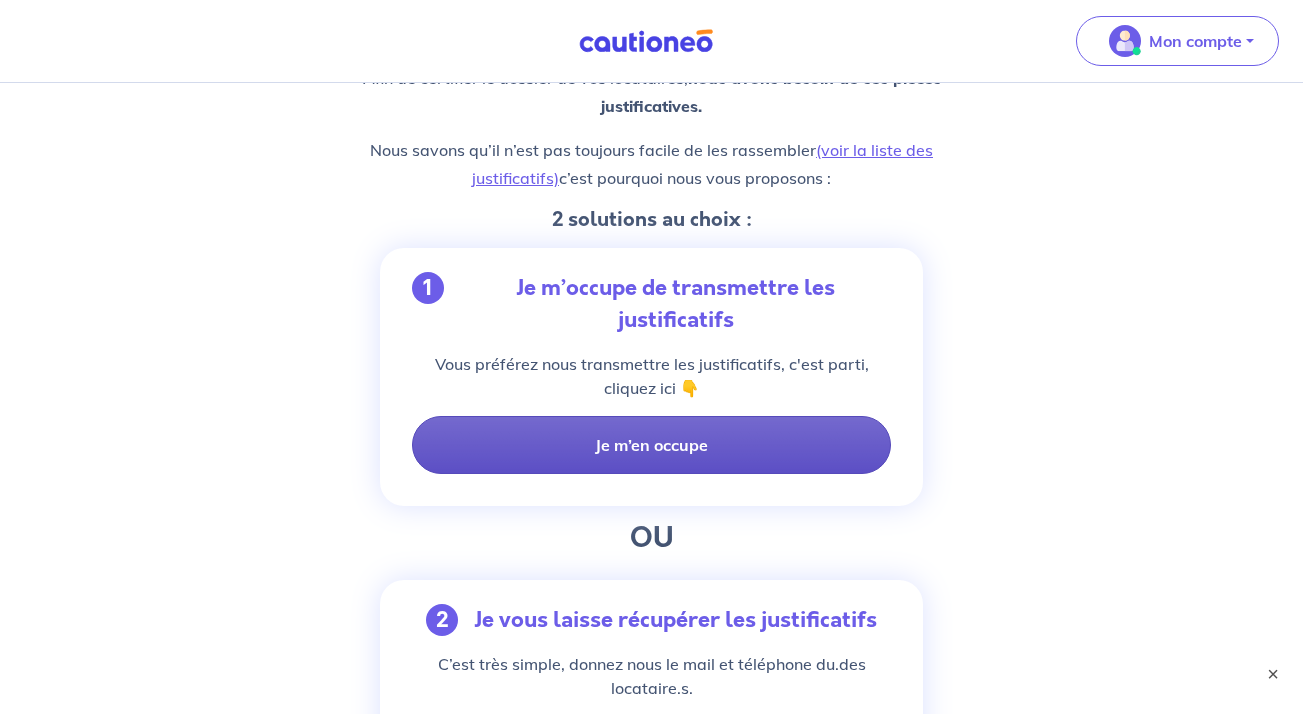 click on "Je m’en occupe" at bounding box center (652, 445) 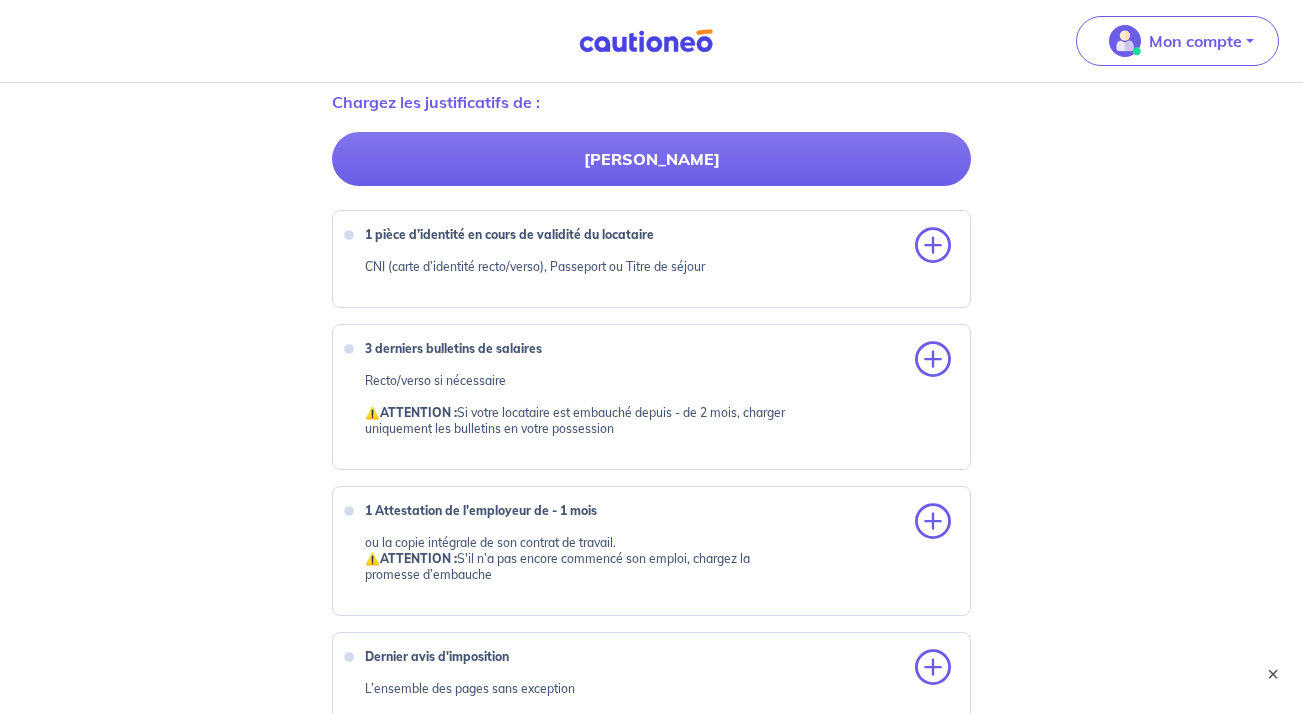 scroll, scrollTop: 717, scrollLeft: 0, axis: vertical 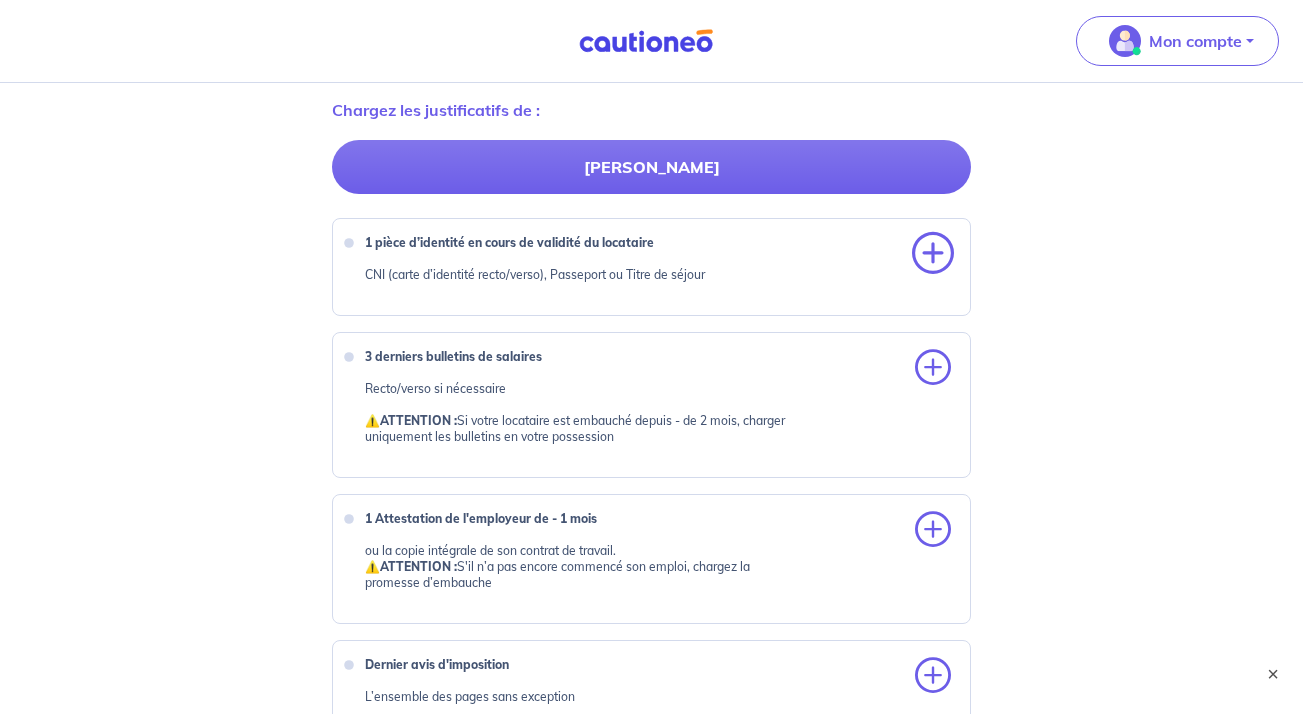 click at bounding box center [933, 254] 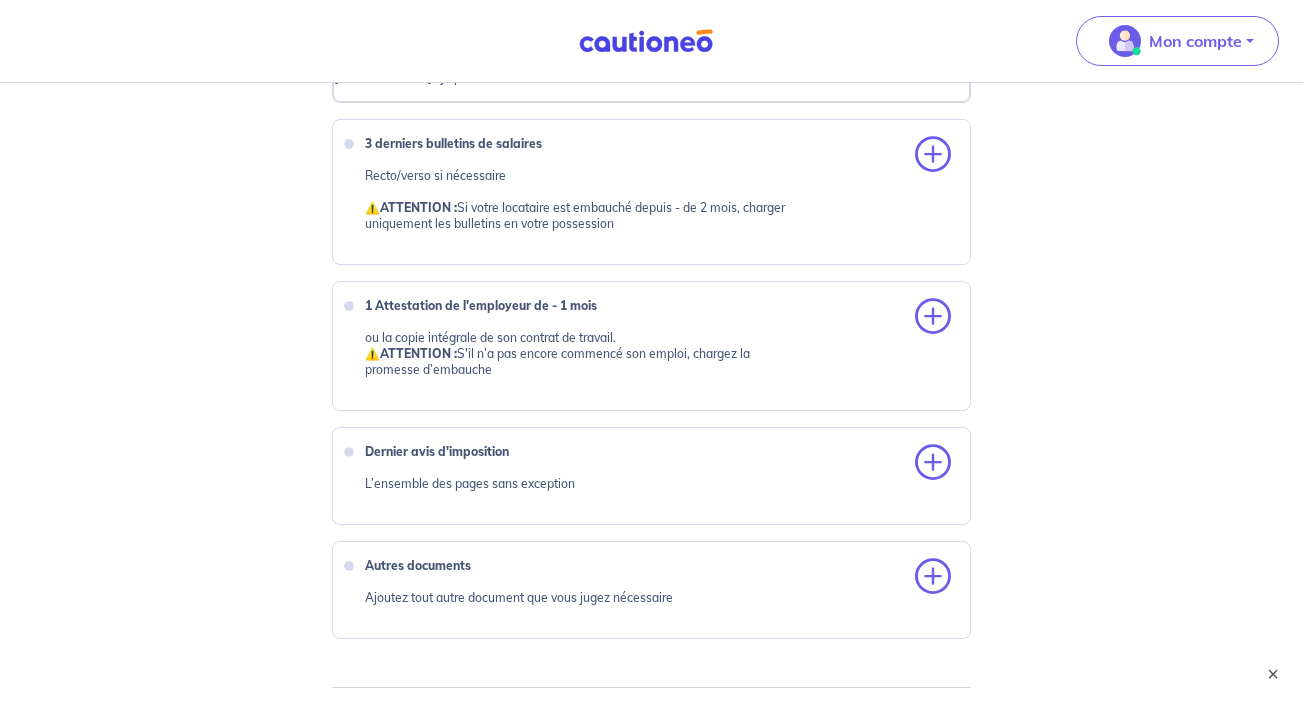 scroll, scrollTop: 1050, scrollLeft: 0, axis: vertical 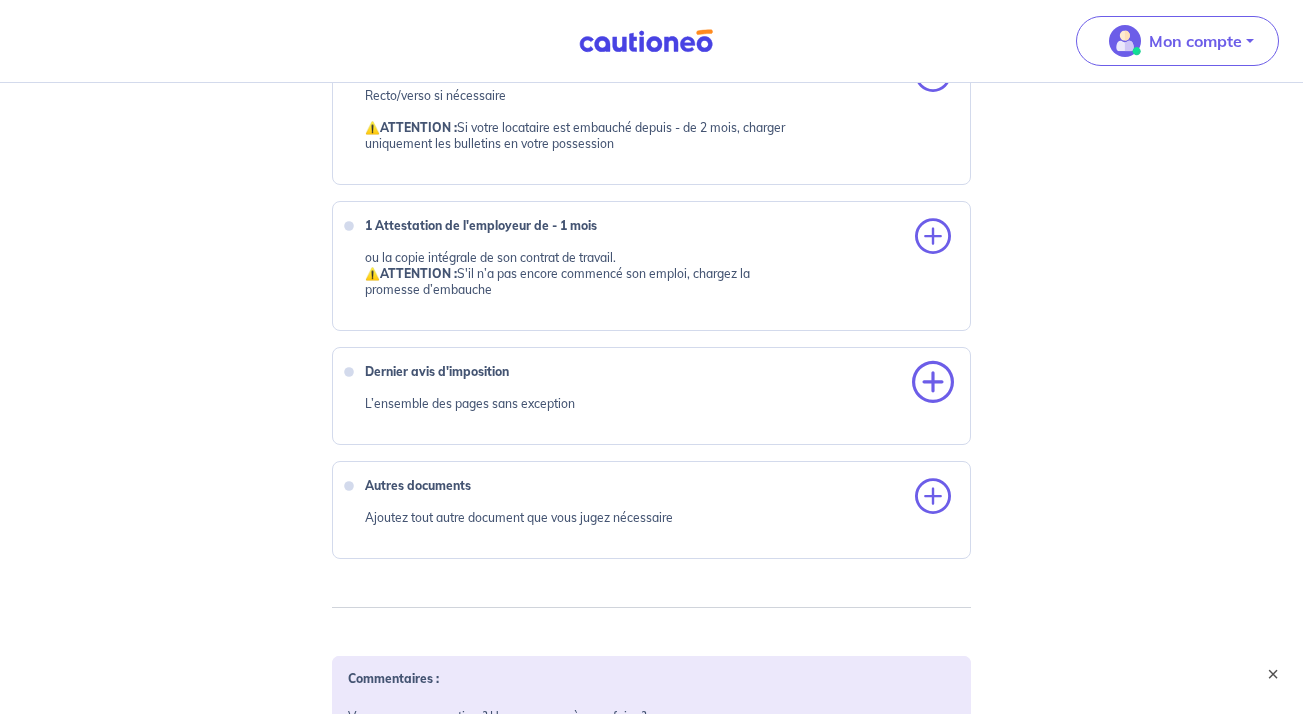 click at bounding box center [933, 383] 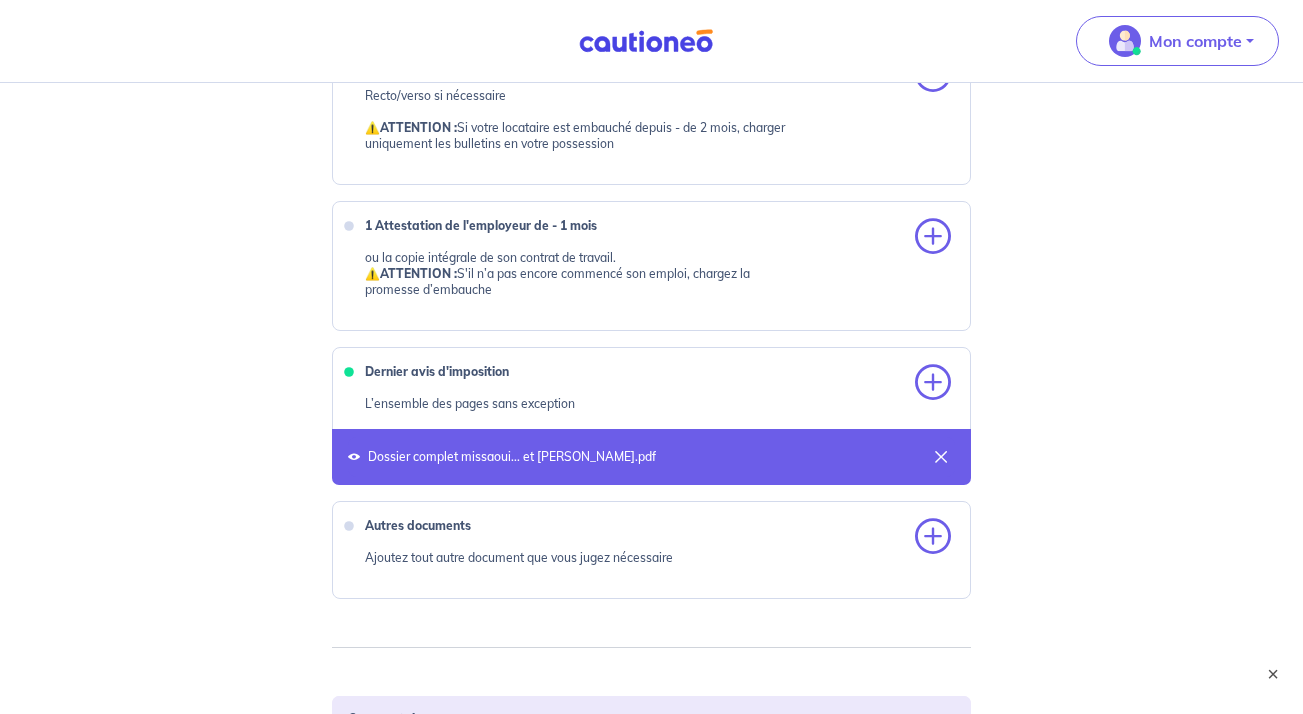 click on "Dossier complet missaoui... et [PERSON_NAME].pdf" at bounding box center (652, 457) 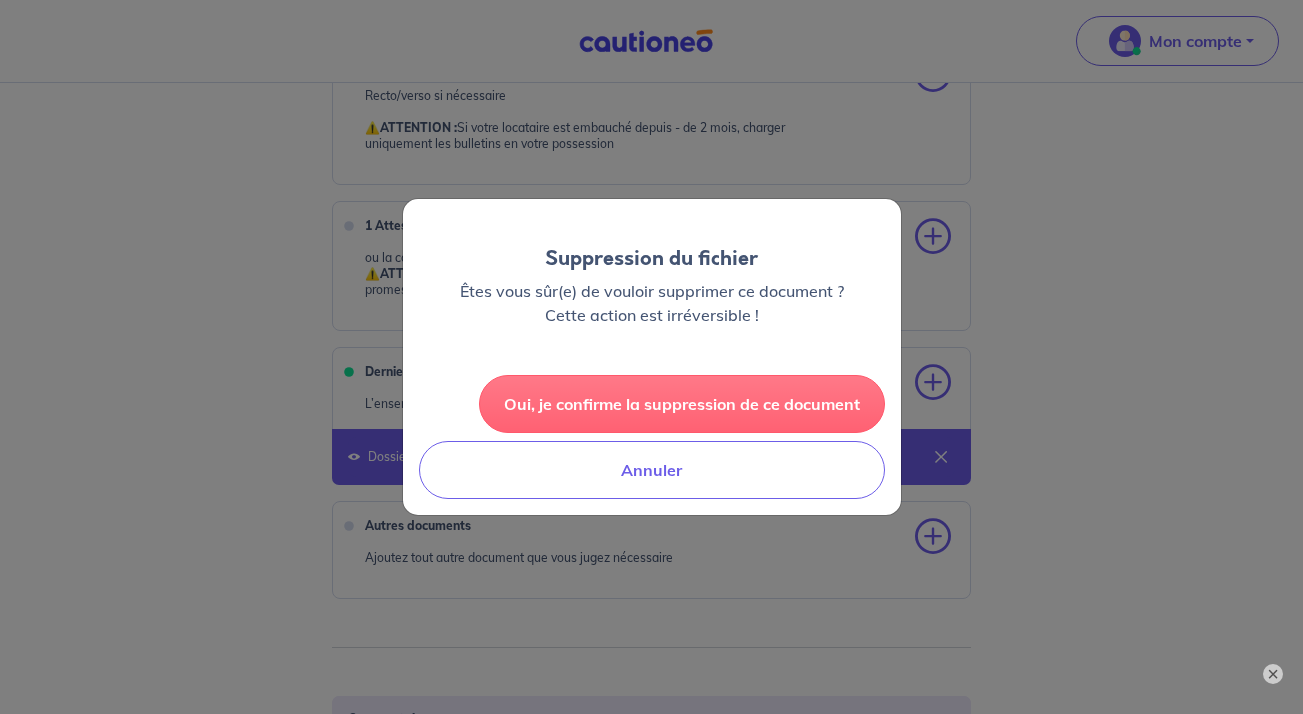 click on "Oui, je confirme la suppression de ce document" at bounding box center [682, 404] 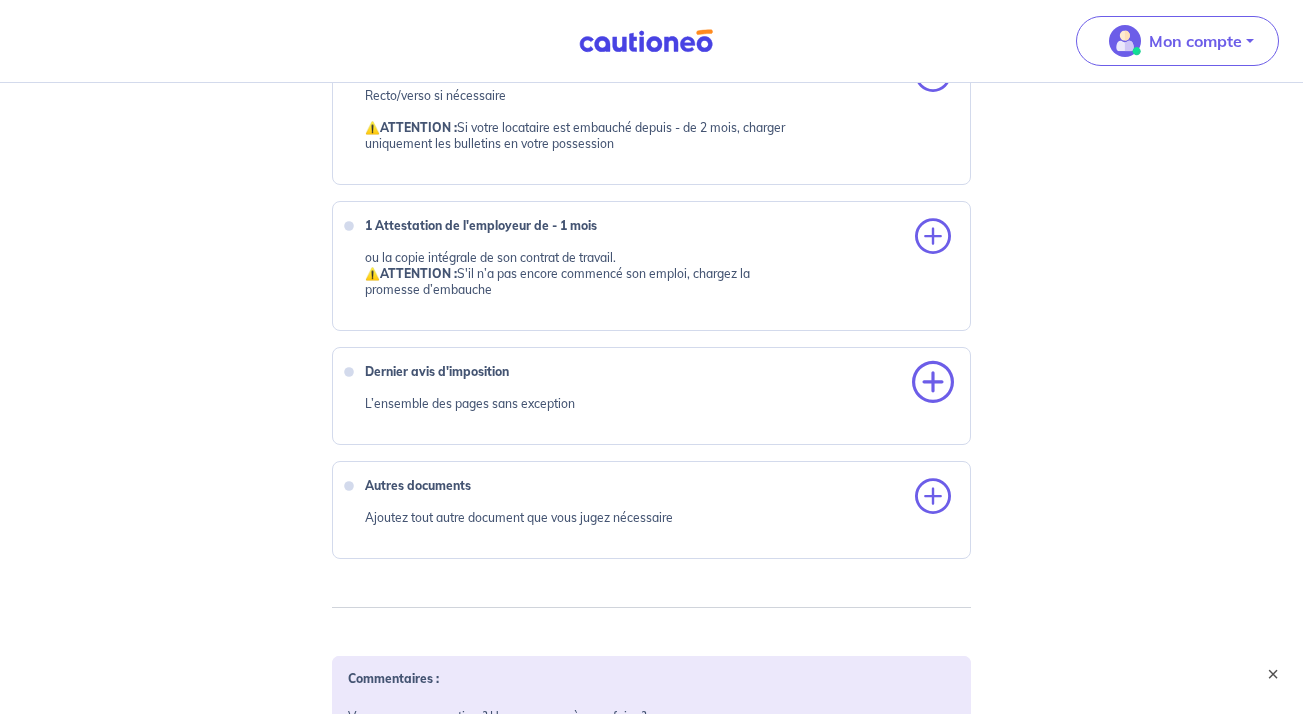click at bounding box center (933, 383) 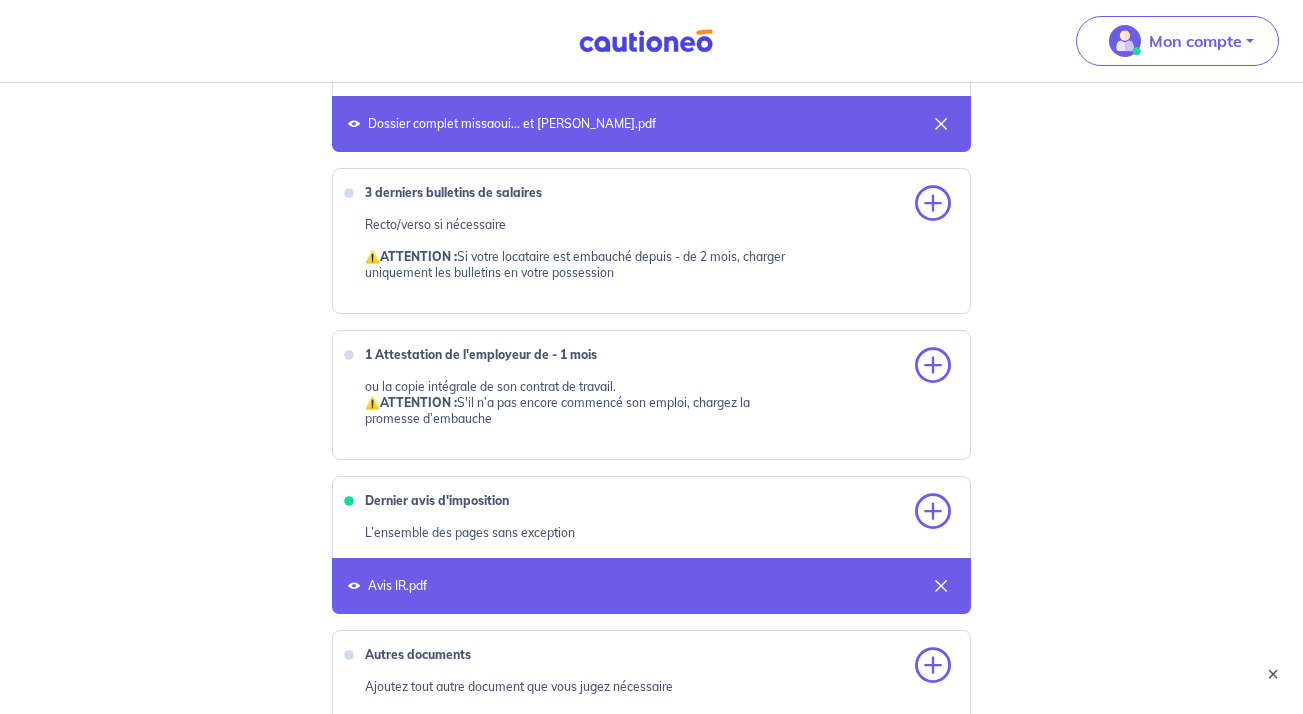 scroll, scrollTop: 876, scrollLeft: 0, axis: vertical 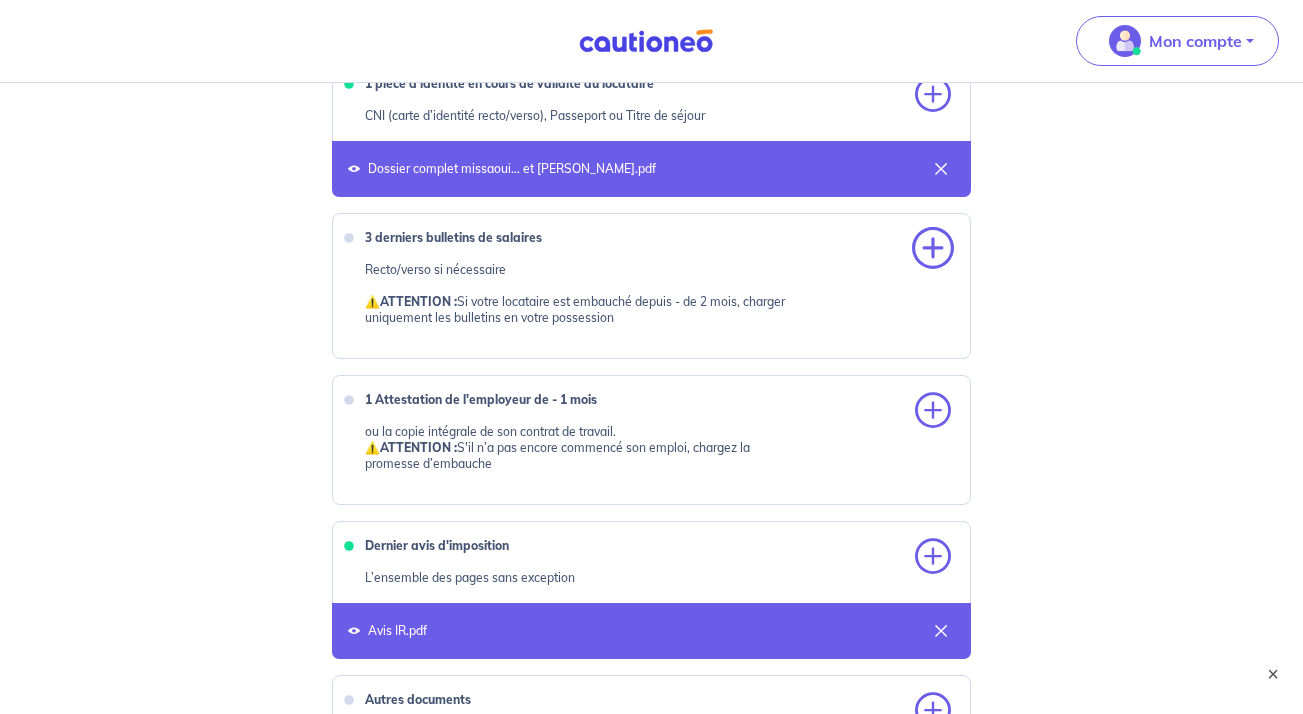 click at bounding box center [933, 249] 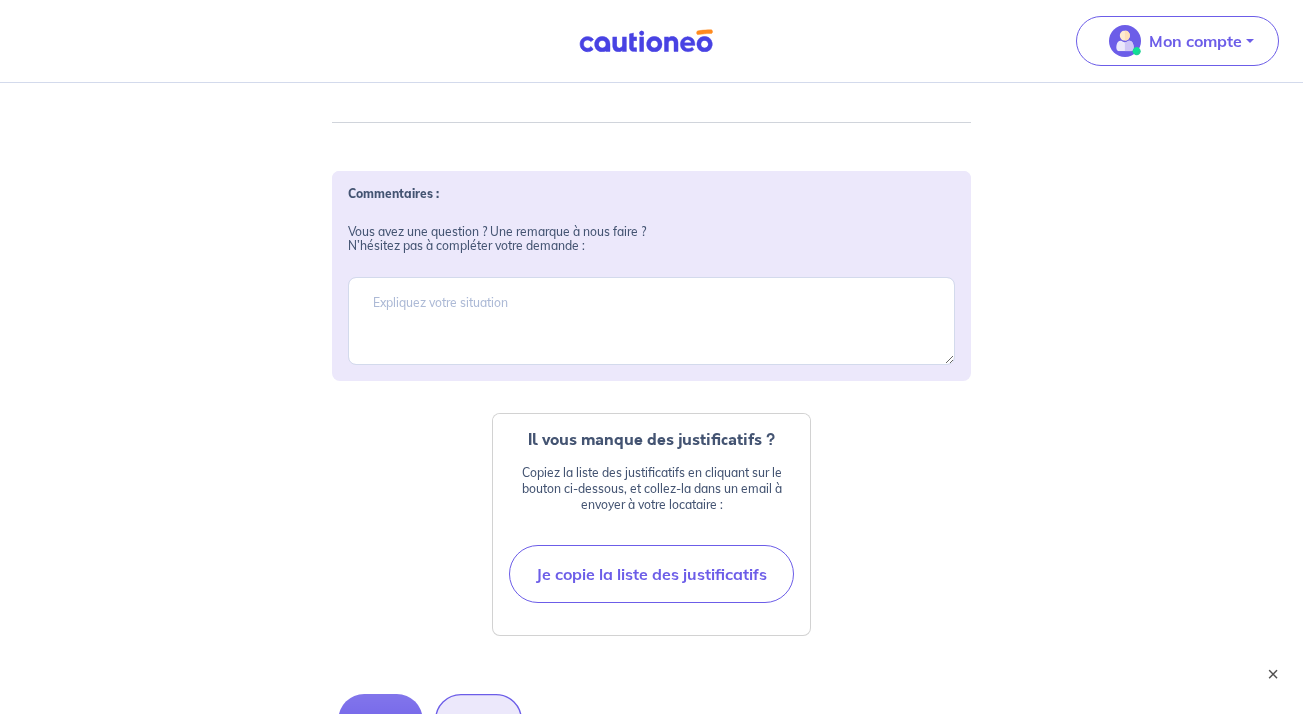 scroll, scrollTop: 1865, scrollLeft: 0, axis: vertical 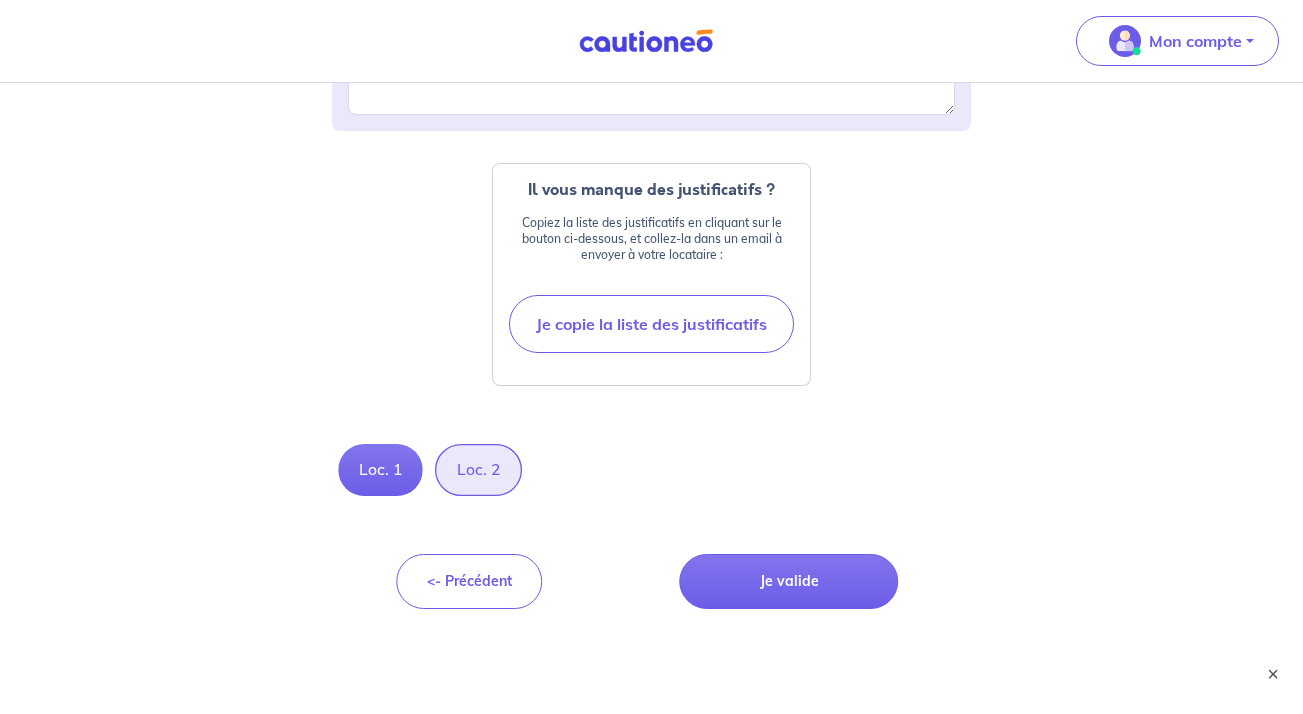 click on "Loc. 2" at bounding box center [478, 470] 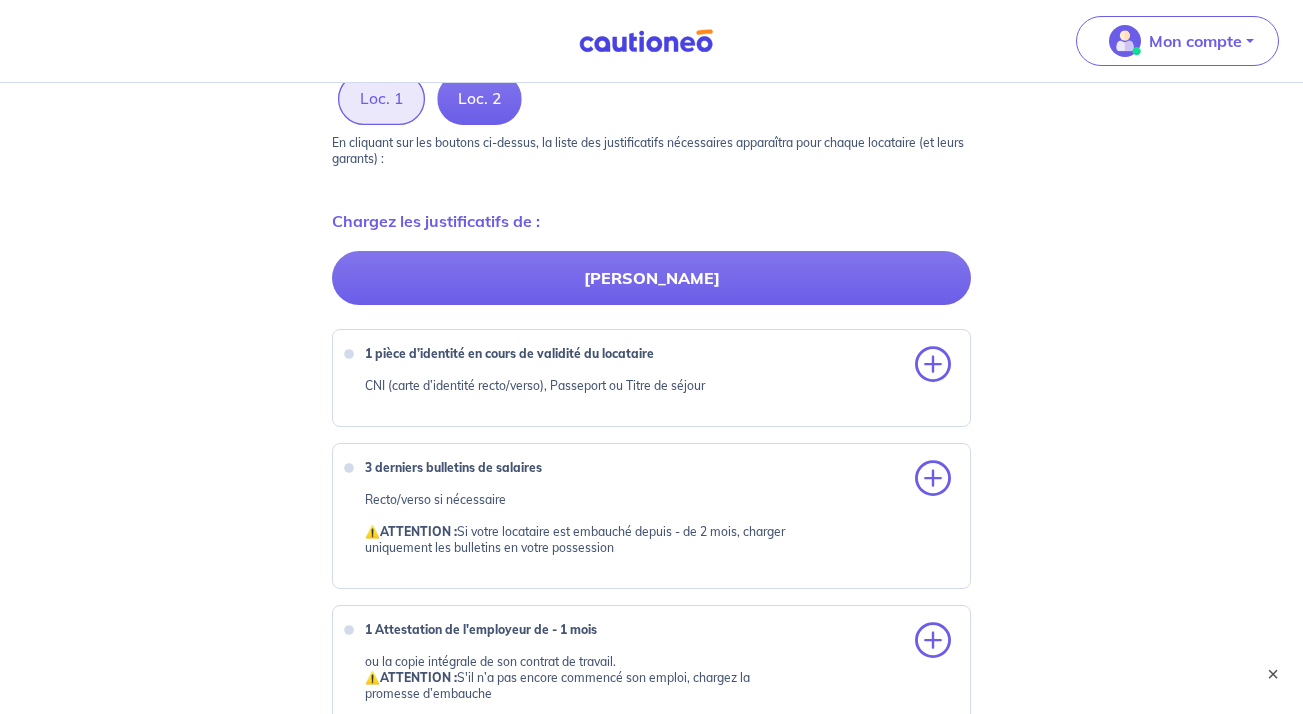 scroll, scrollTop: 620, scrollLeft: 0, axis: vertical 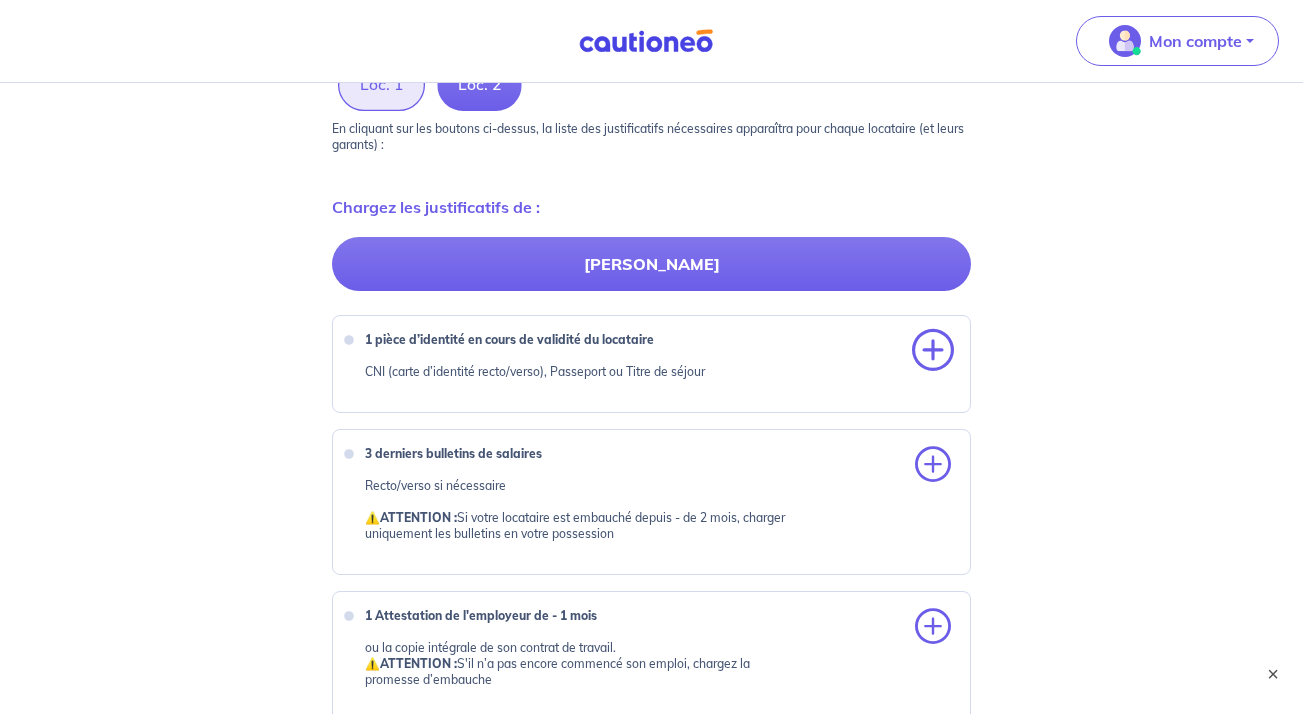 click at bounding box center [933, 351] 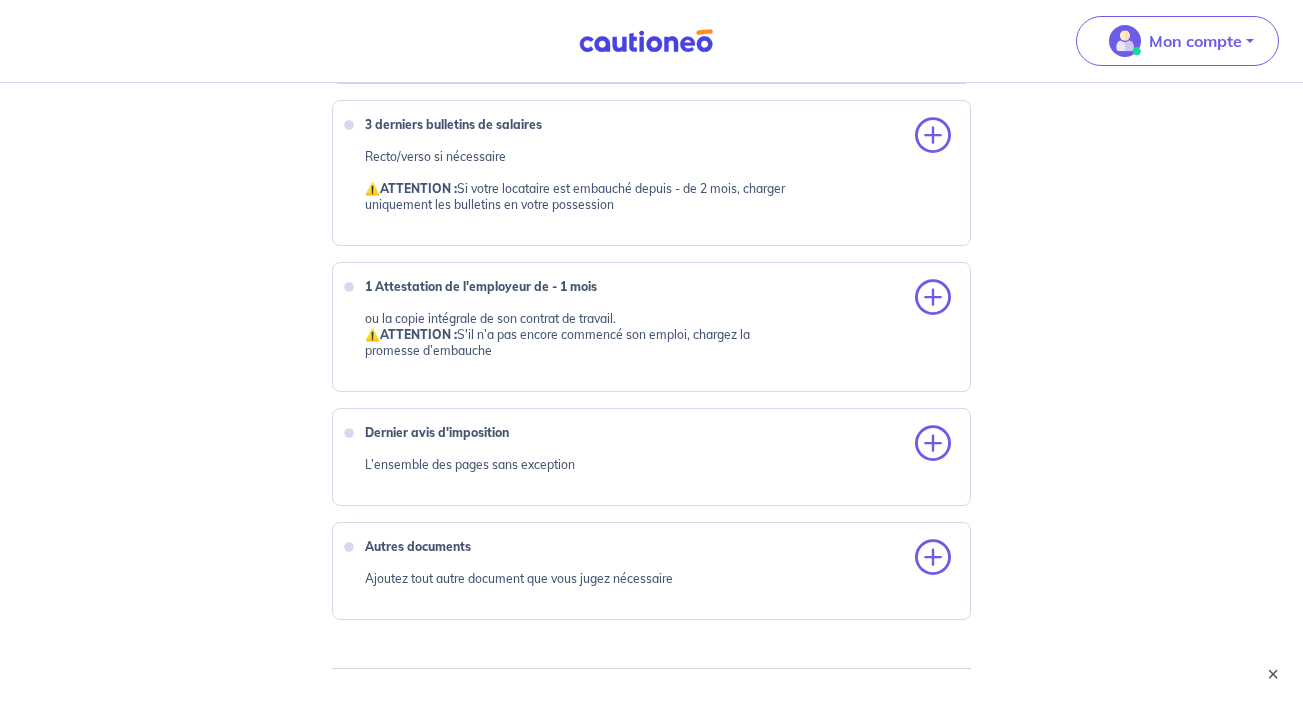 scroll, scrollTop: 1070, scrollLeft: 0, axis: vertical 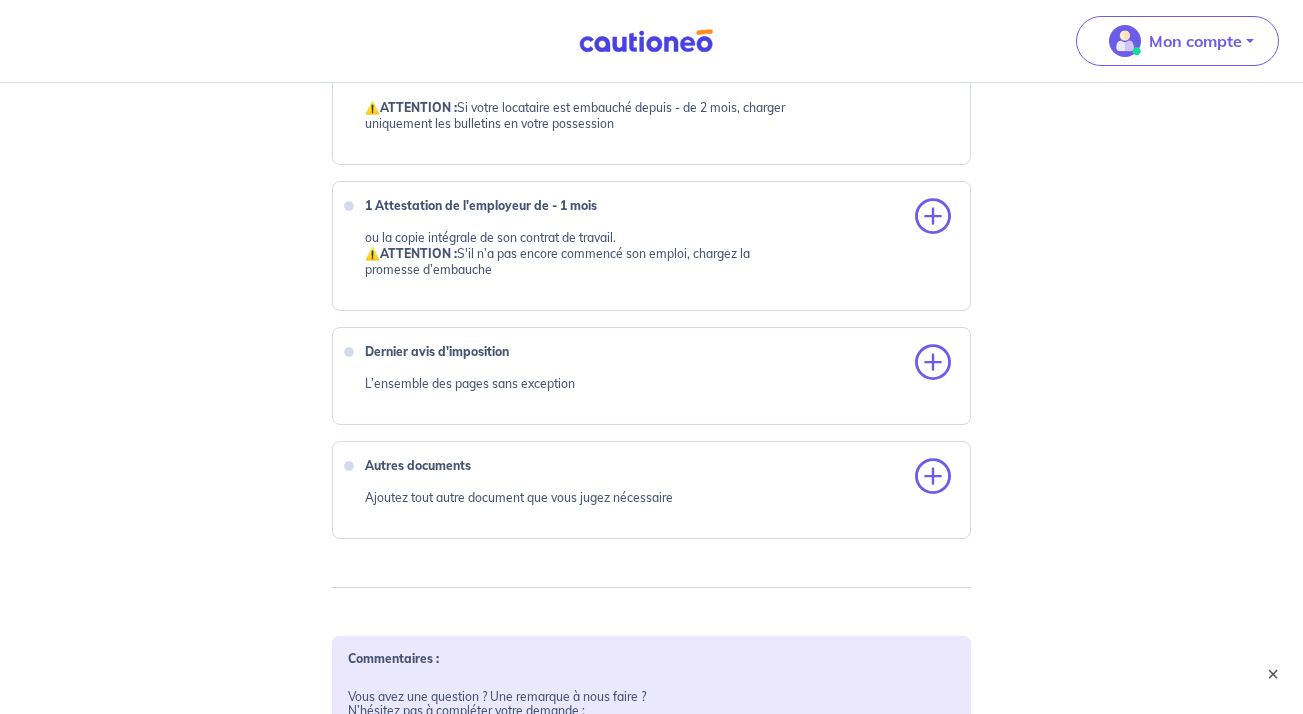 click on "3 derniers bulletins de salaires Recto/verso si nécessaire
⚠️  ATTENTION :  Si votre locataire est embauché depuis - de 2 mois, charger uniquement les bulletins en votre possession" at bounding box center (652, 92) 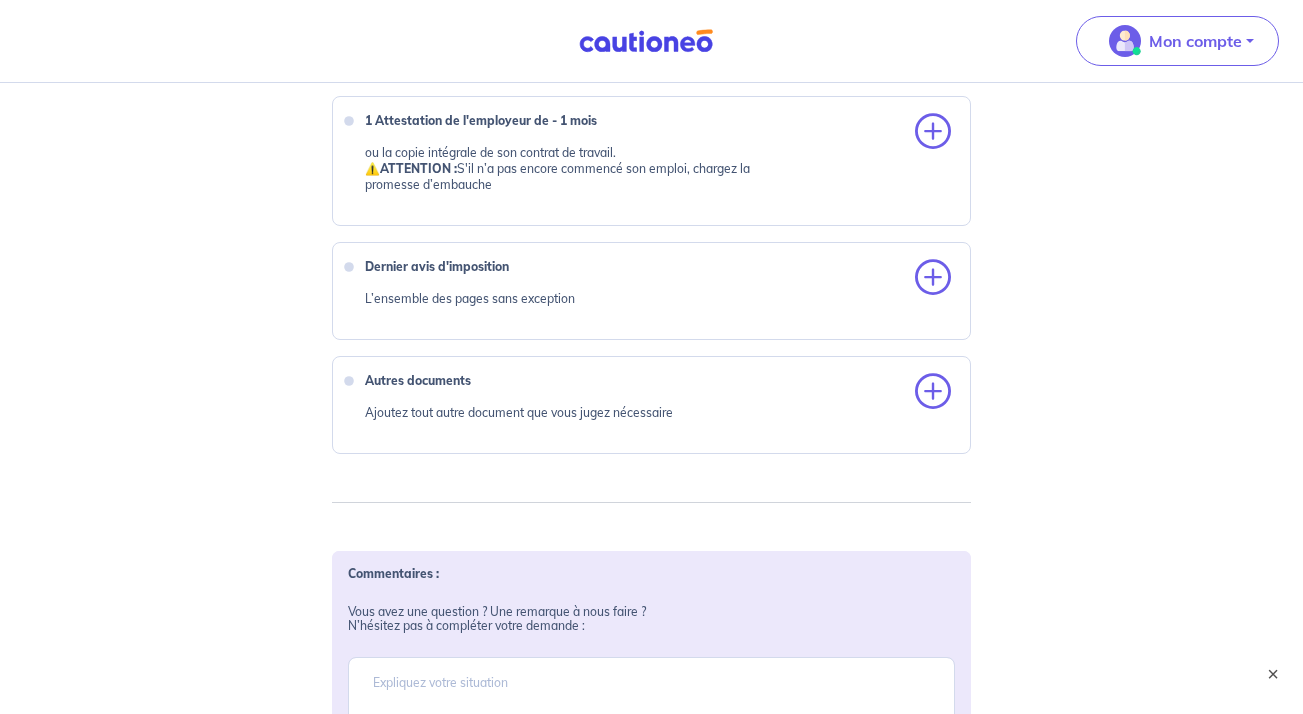 scroll, scrollTop: 1294, scrollLeft: 0, axis: vertical 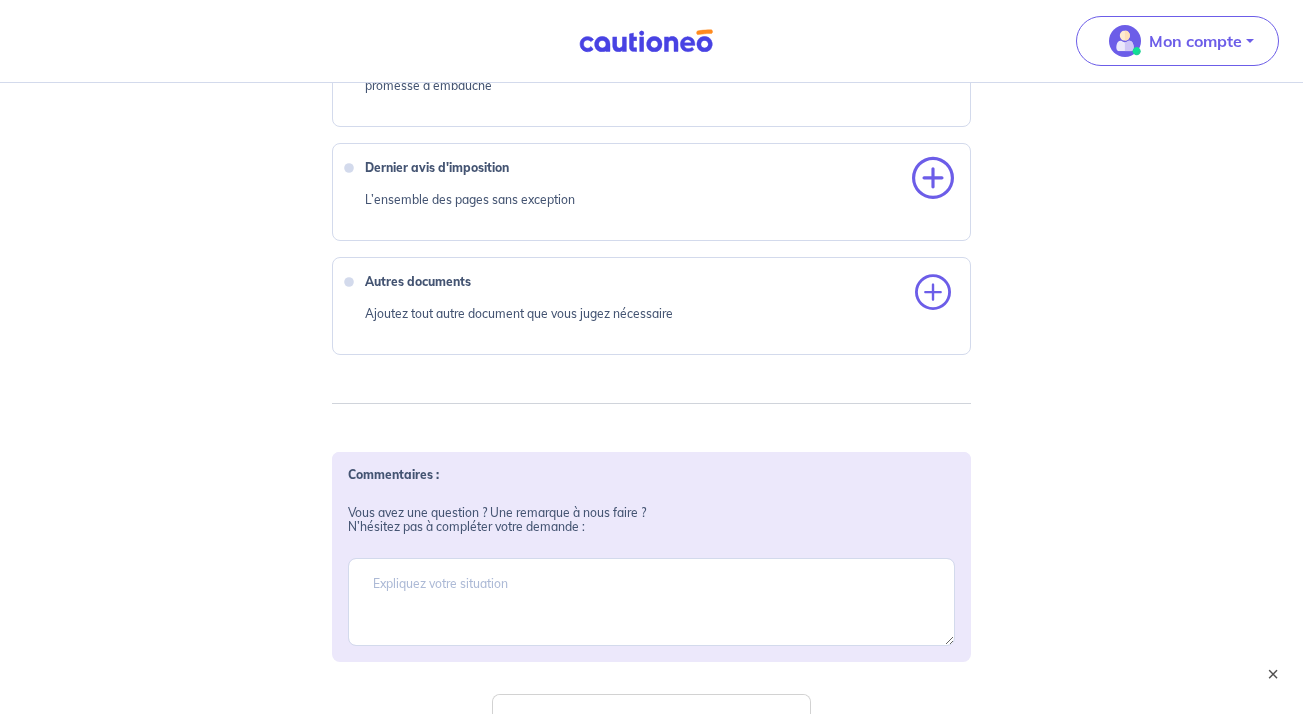 click at bounding box center [933, 179] 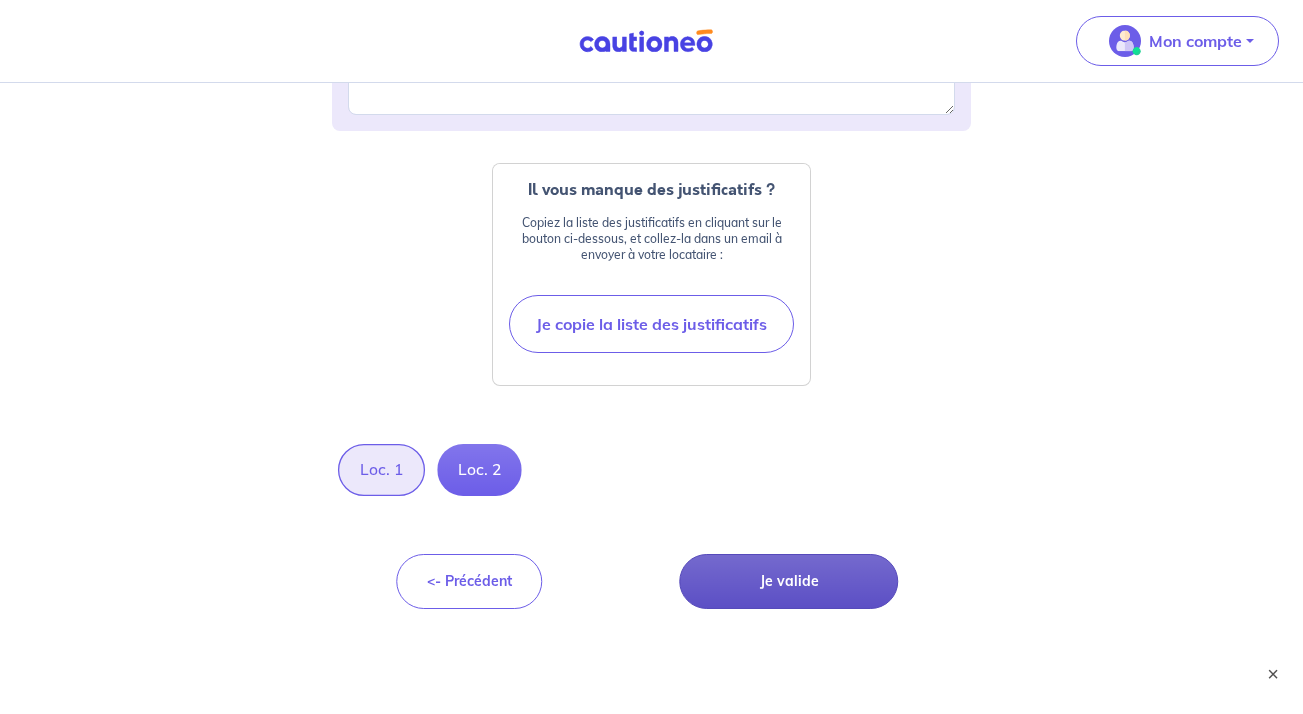 scroll, scrollTop: 1865, scrollLeft: 0, axis: vertical 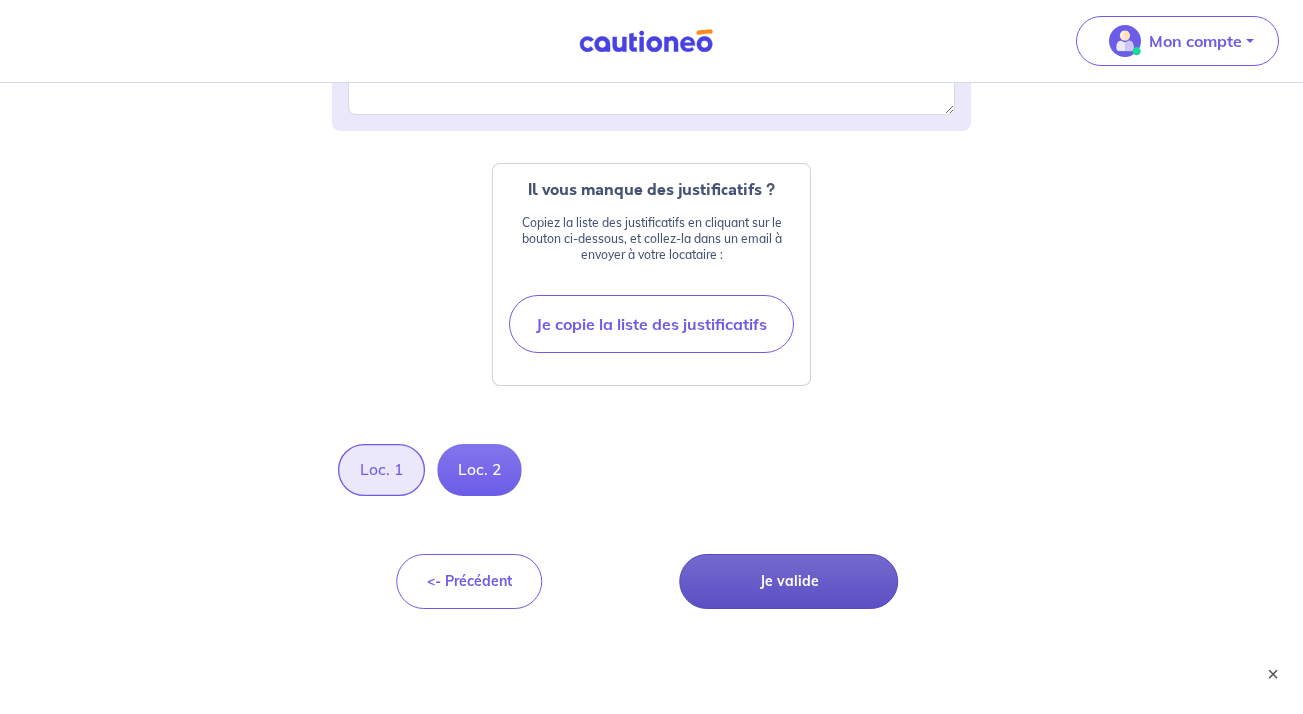 click on "Je valide" at bounding box center [789, 581] 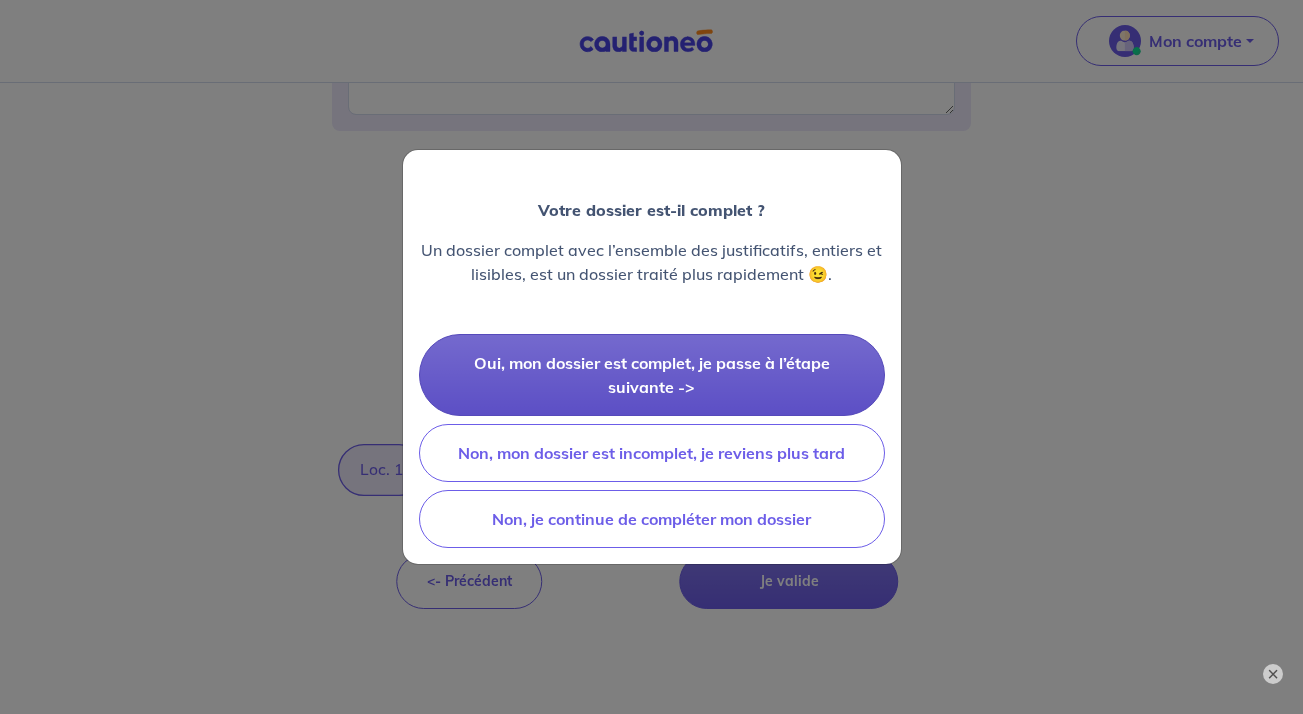 click on "Oui, mon dossier est complet, je passe à l’étape suivante ->" at bounding box center (652, 375) 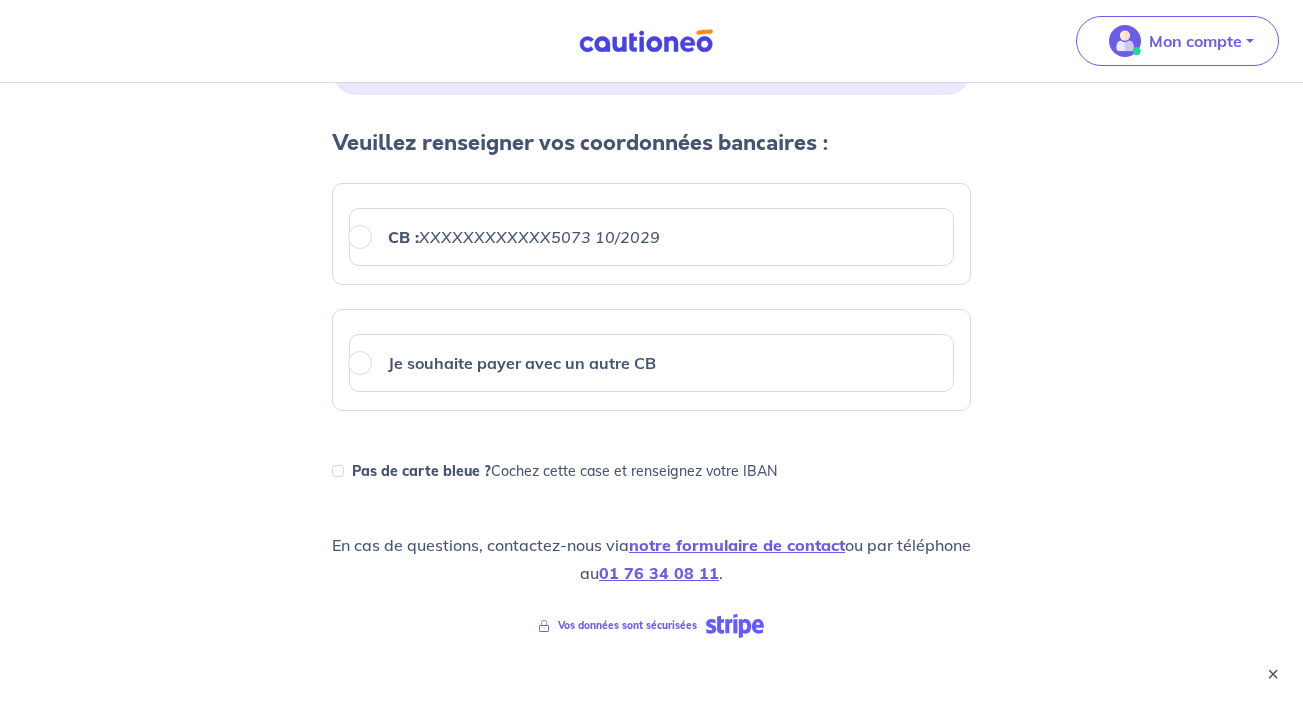 scroll, scrollTop: 652, scrollLeft: 0, axis: vertical 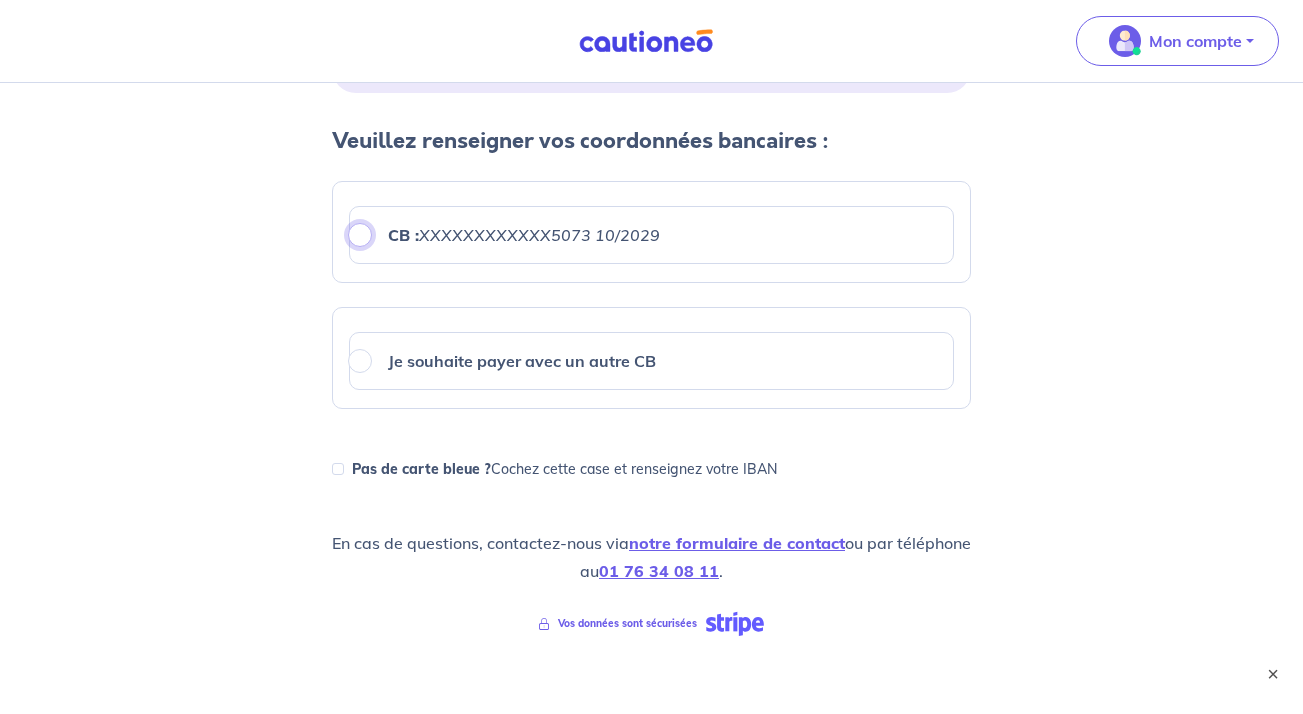 click on "CB :  XXXXXXXXXXXX5073 10/2029" at bounding box center [360, 235] 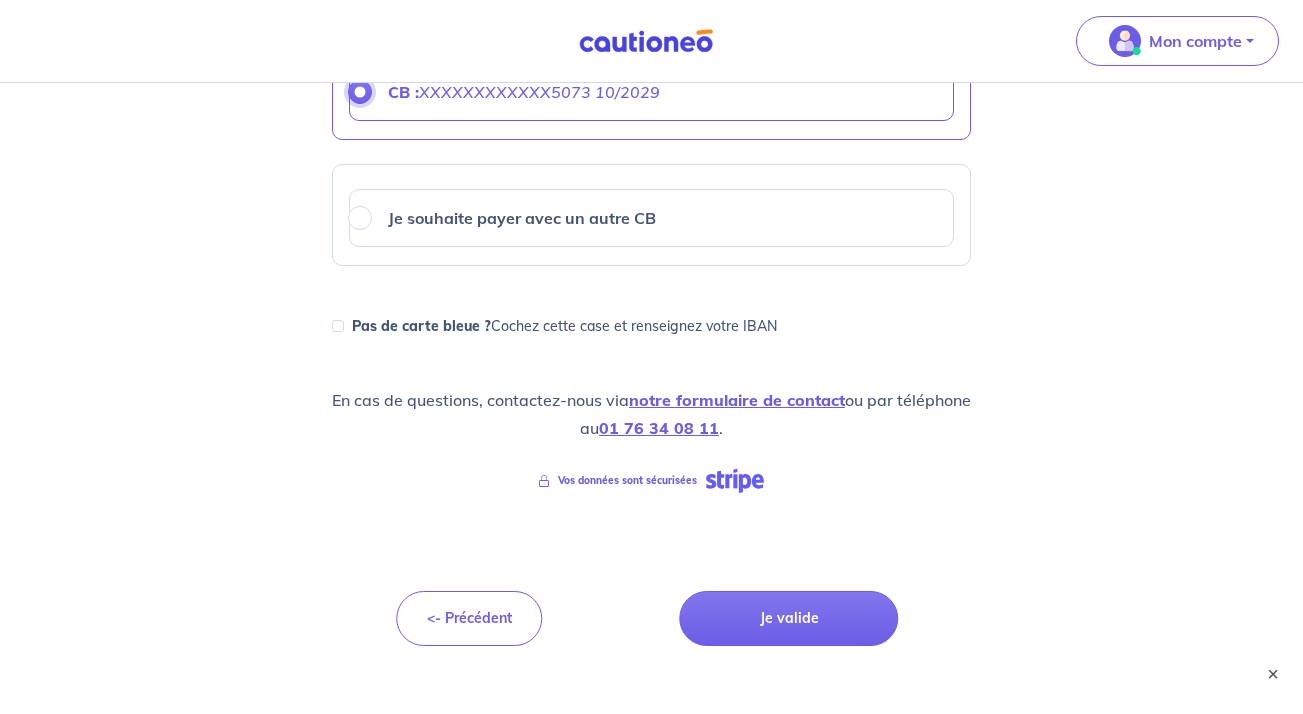 scroll, scrollTop: 832, scrollLeft: 0, axis: vertical 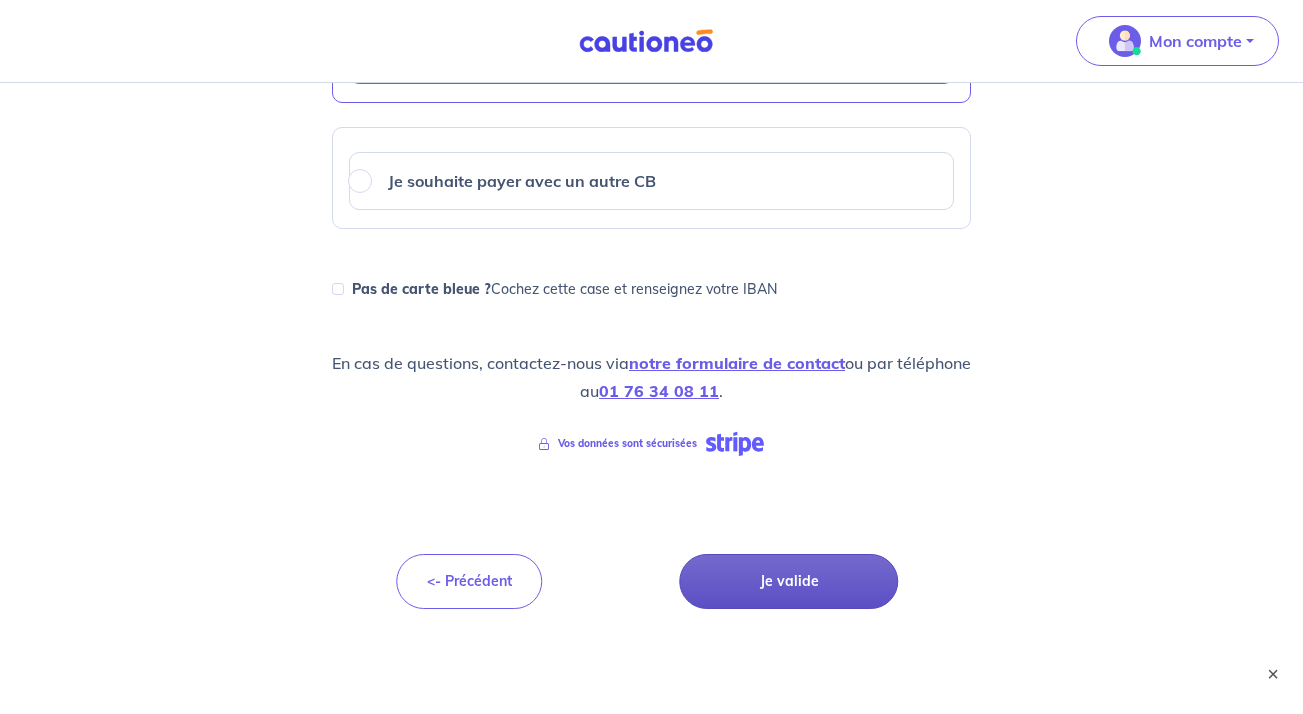 click on "Je valide" at bounding box center (789, 581) 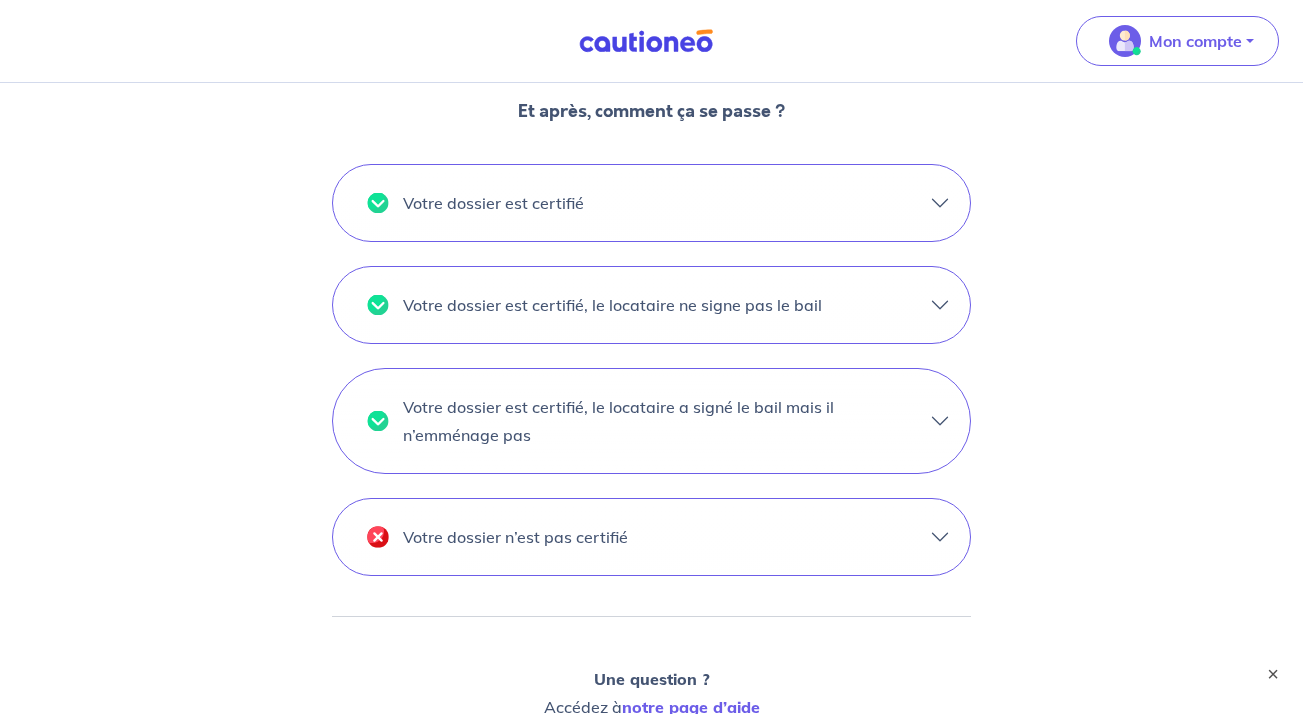 scroll, scrollTop: 890, scrollLeft: 0, axis: vertical 